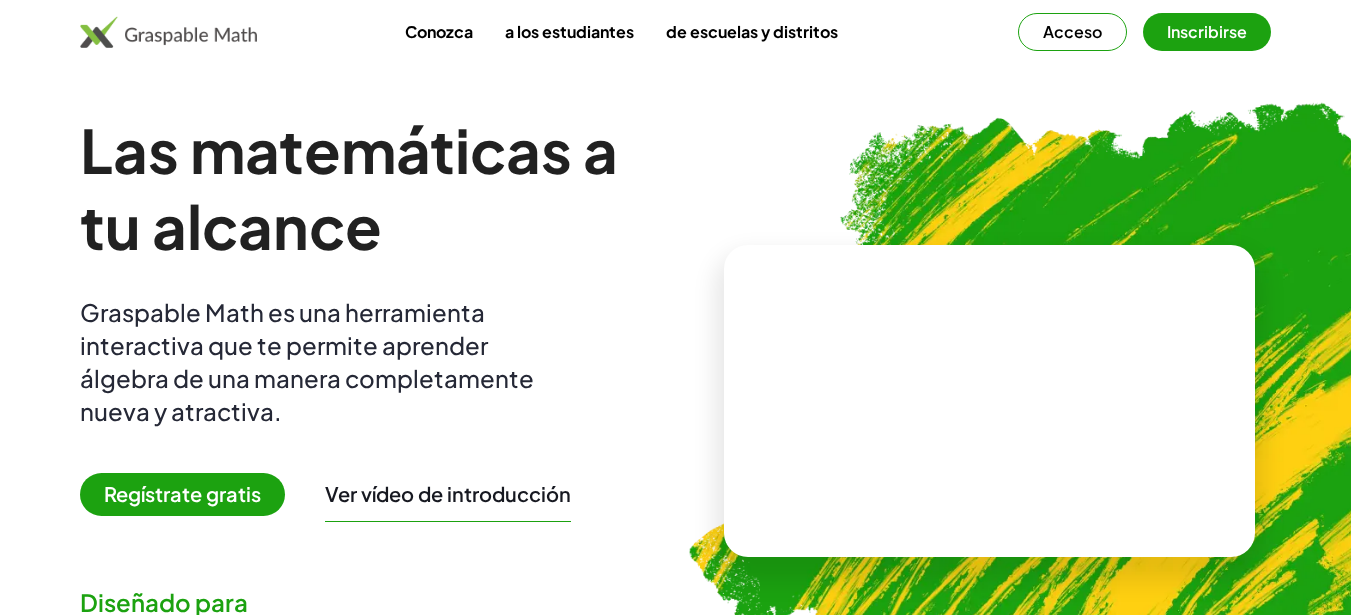 scroll, scrollTop: 0, scrollLeft: 0, axis: both 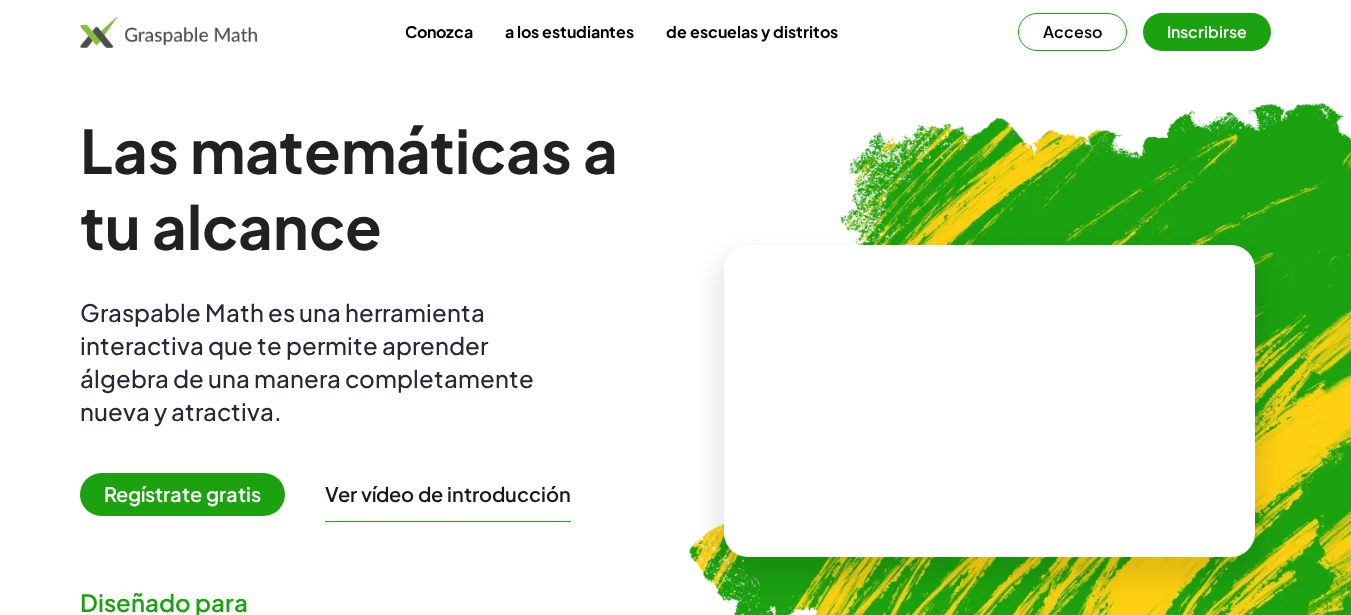 click on "Acceso" at bounding box center [1072, 32] 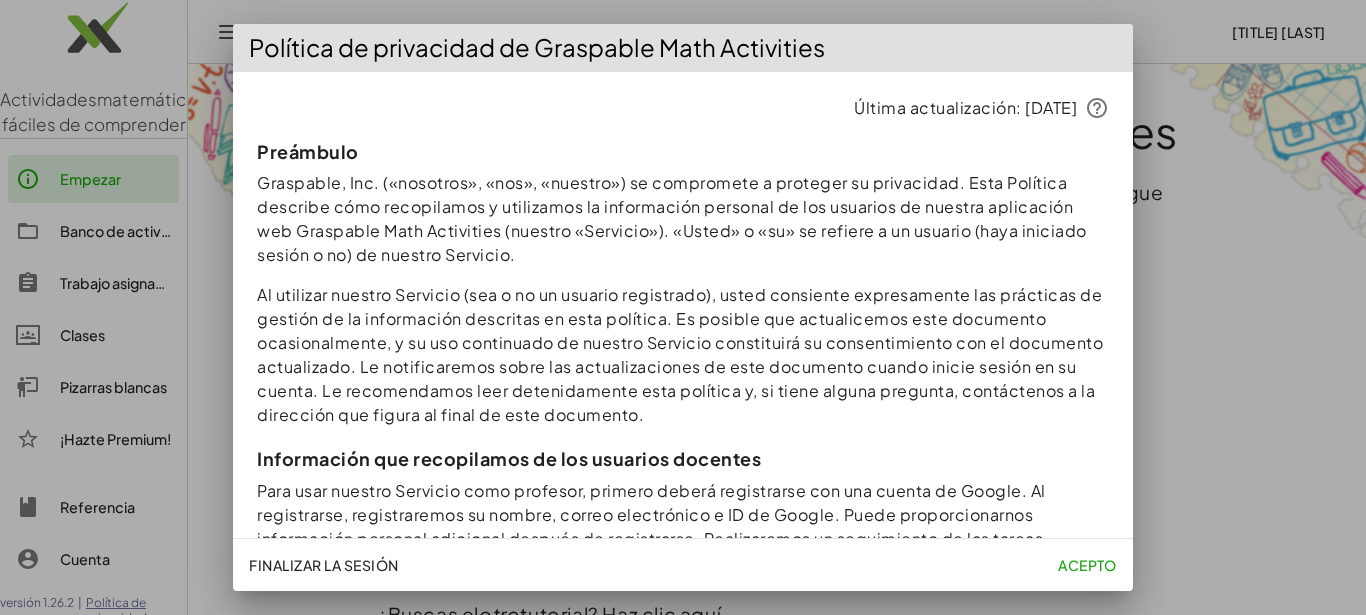click on "Acepto" at bounding box center [1087, 565] 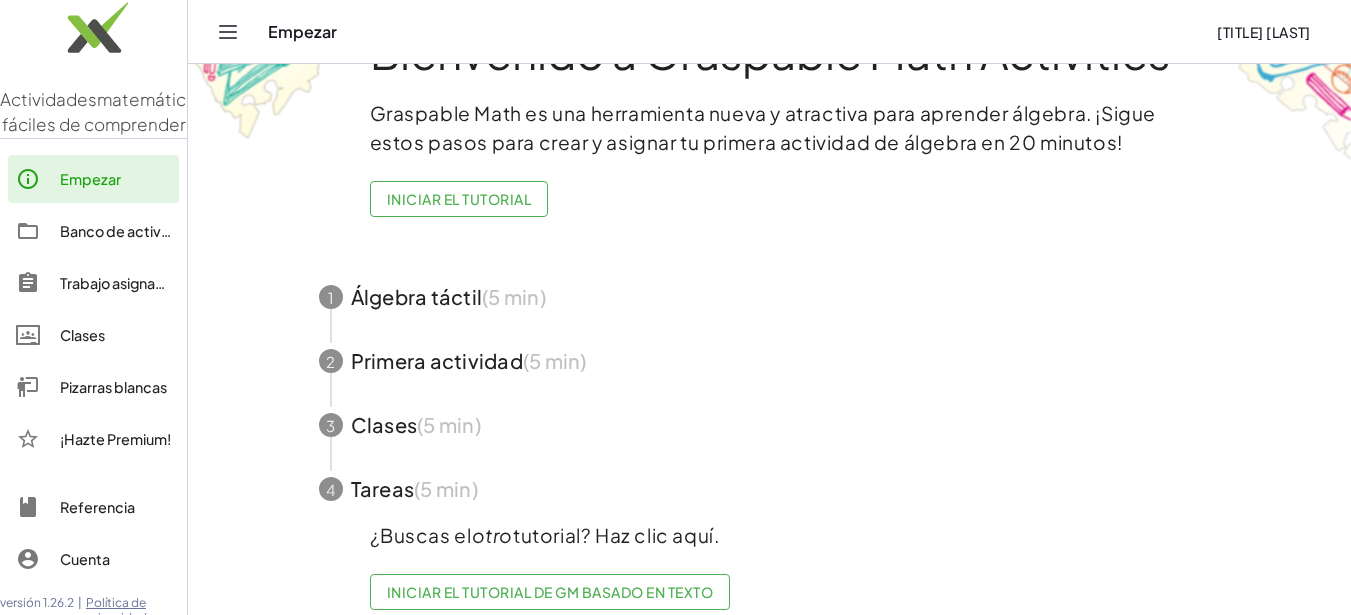 scroll, scrollTop: 102, scrollLeft: 0, axis: vertical 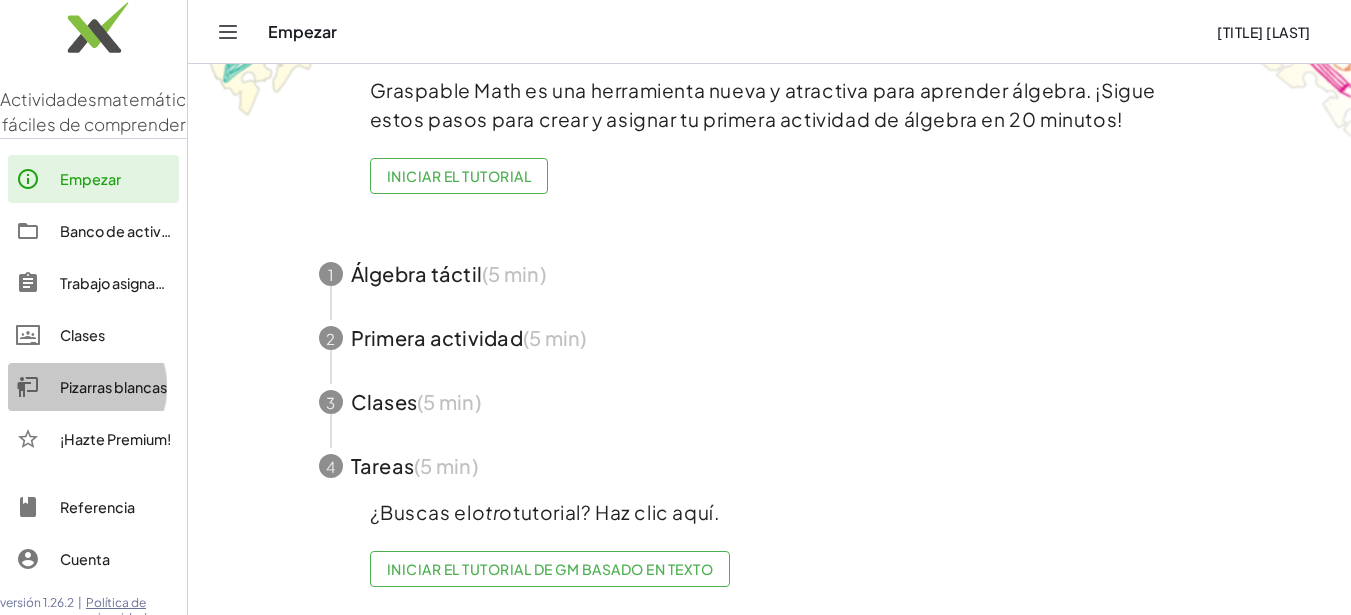 click on "Pizarras blancas" at bounding box center [113, 387] 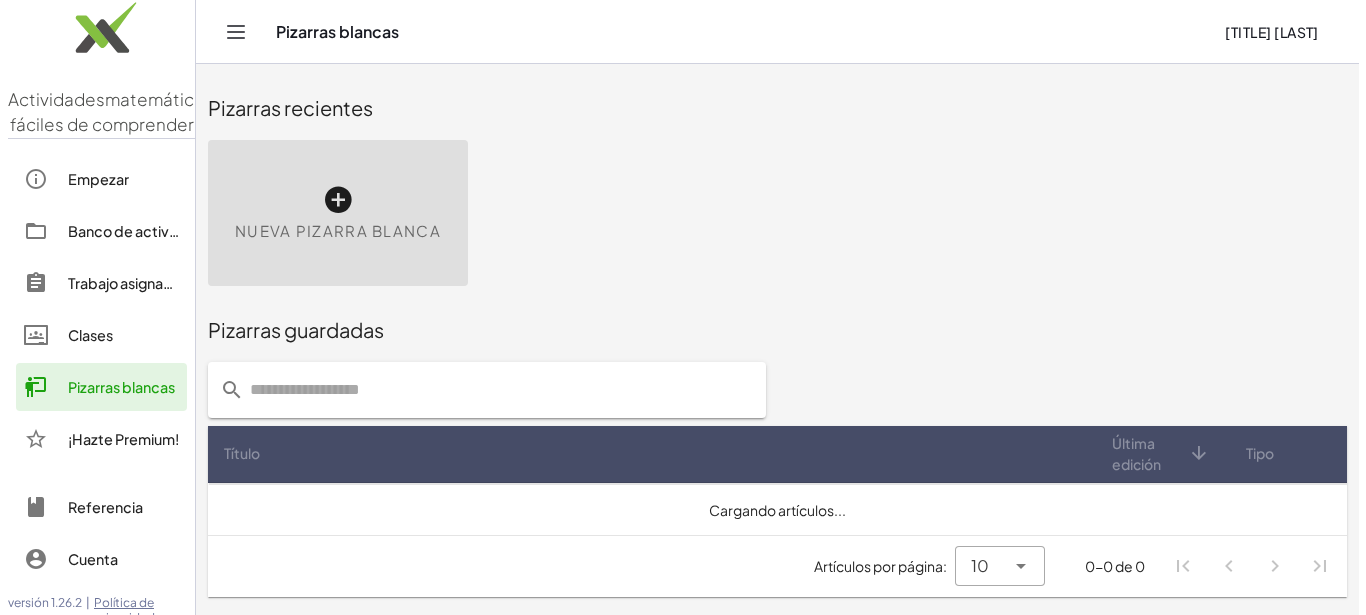 scroll, scrollTop: 0, scrollLeft: 0, axis: both 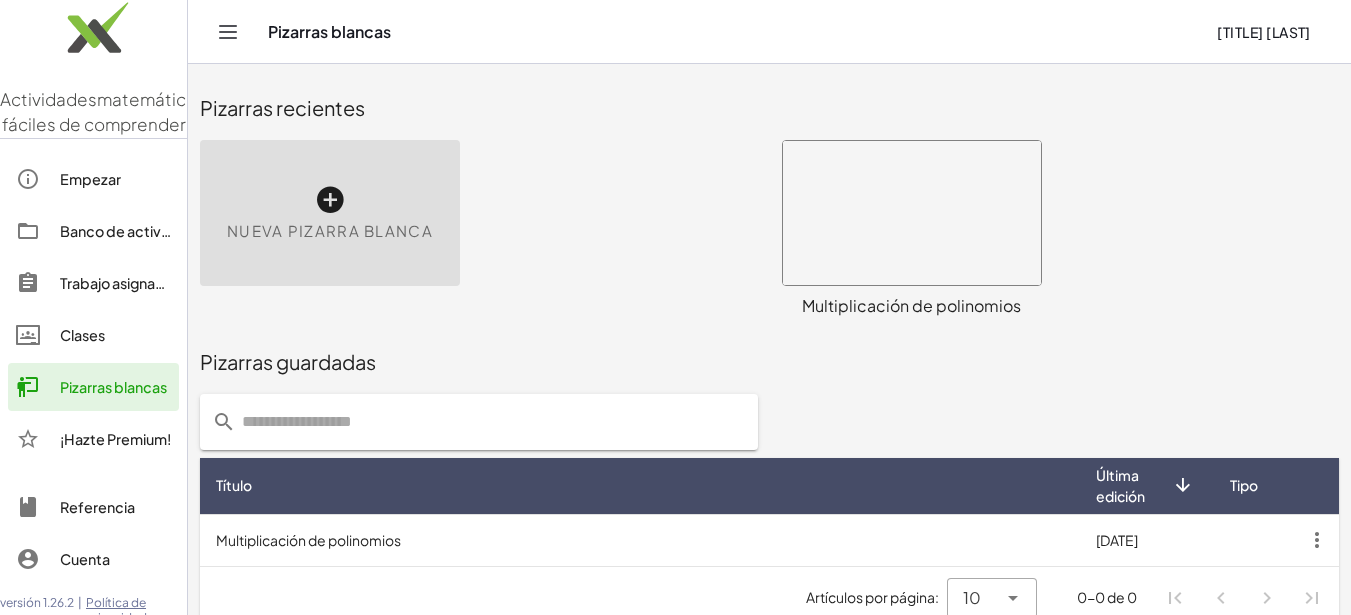 click at bounding box center [330, 200] 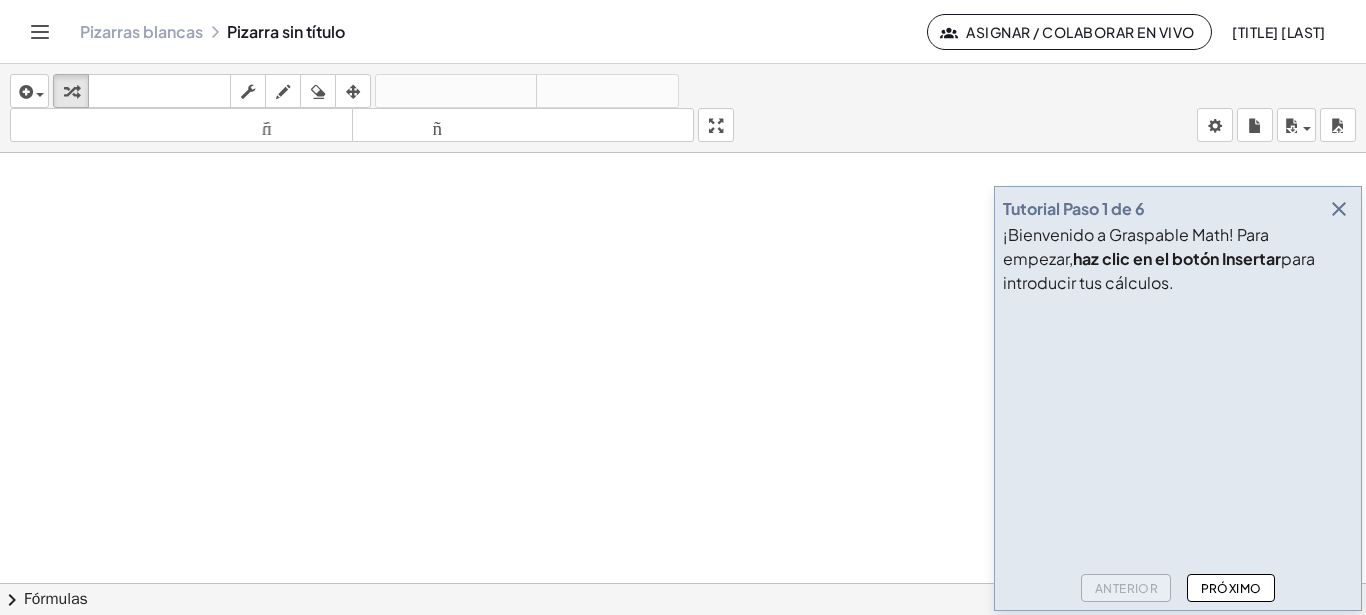 click at bounding box center [1339, 209] 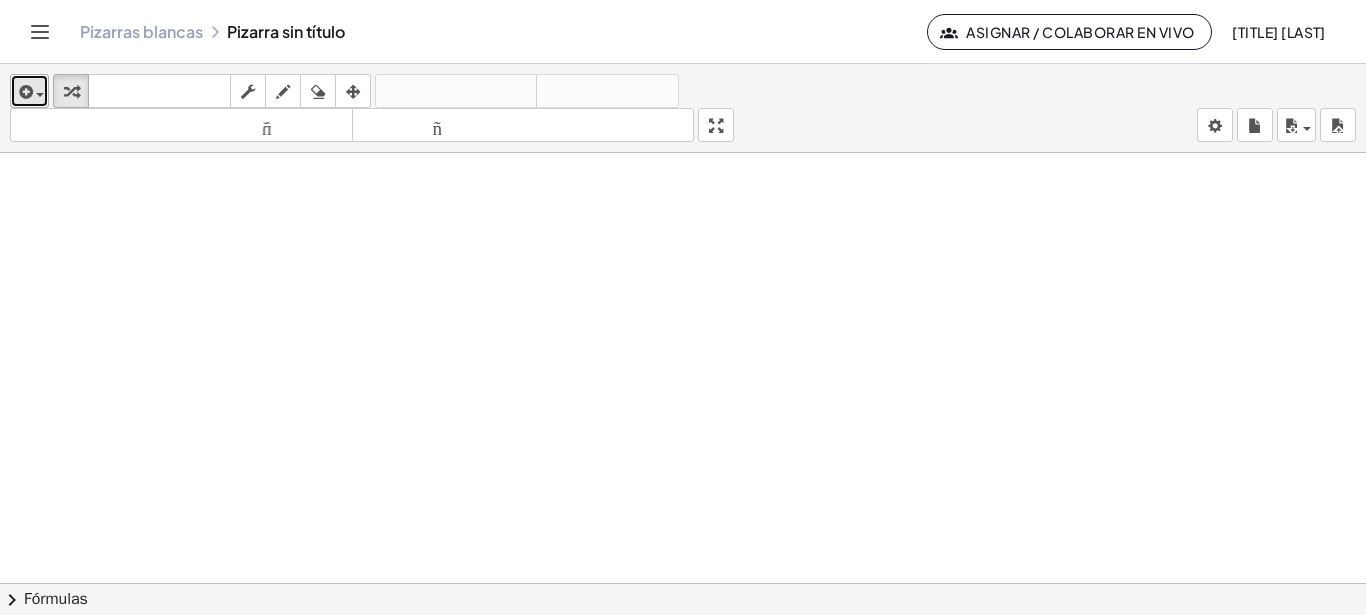click at bounding box center [29, 91] 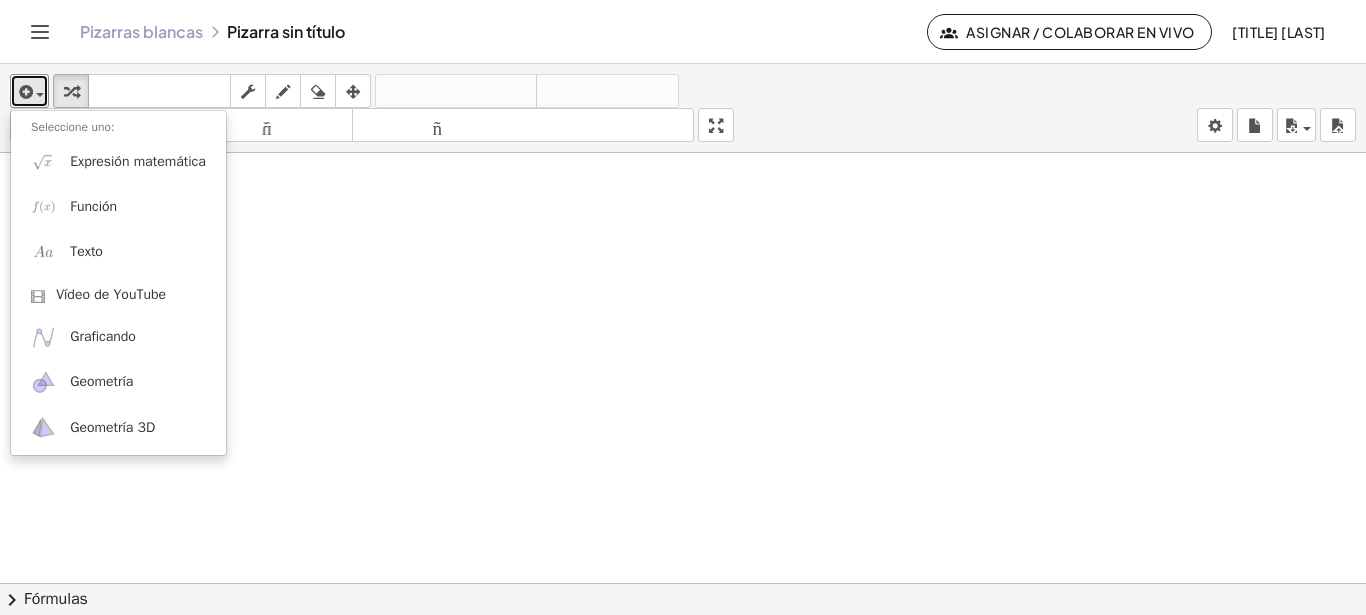 click at bounding box center [683, 597] 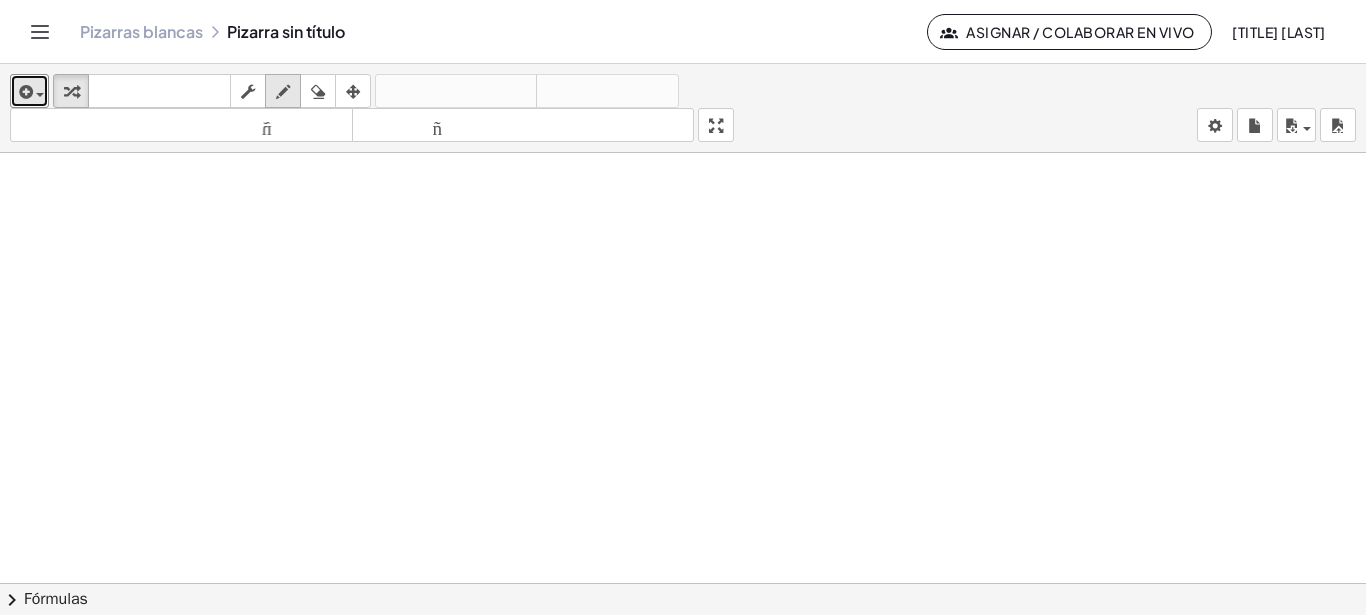 click at bounding box center (283, 92) 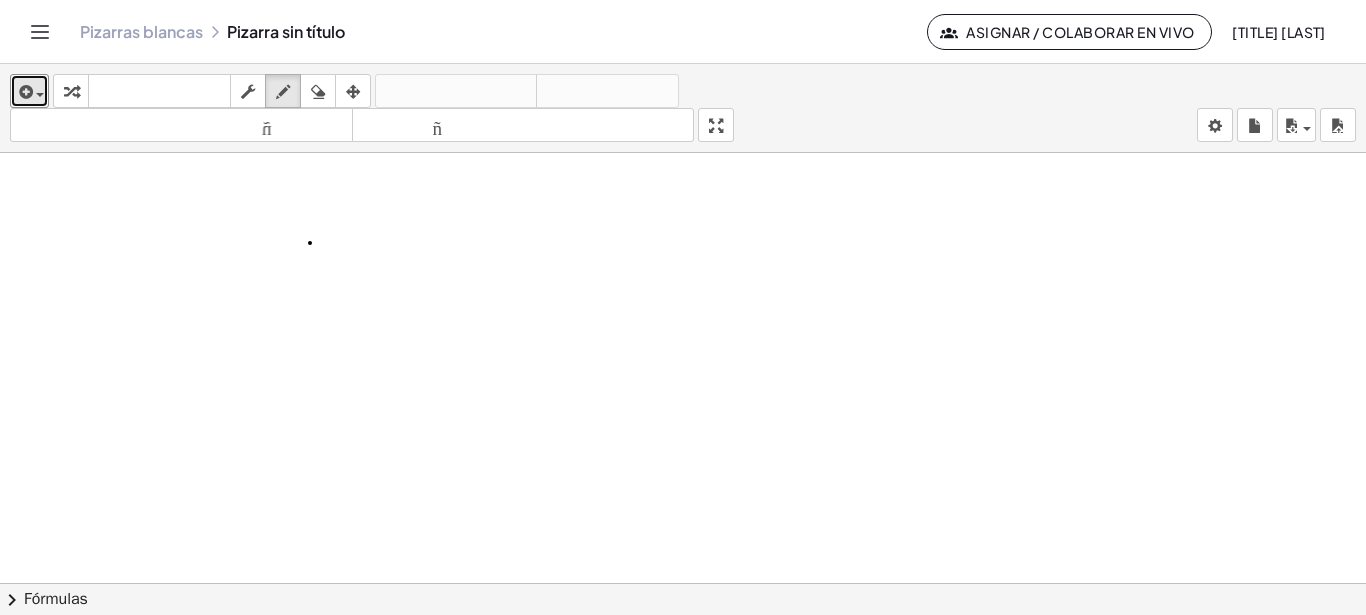 click at bounding box center (683, 597) 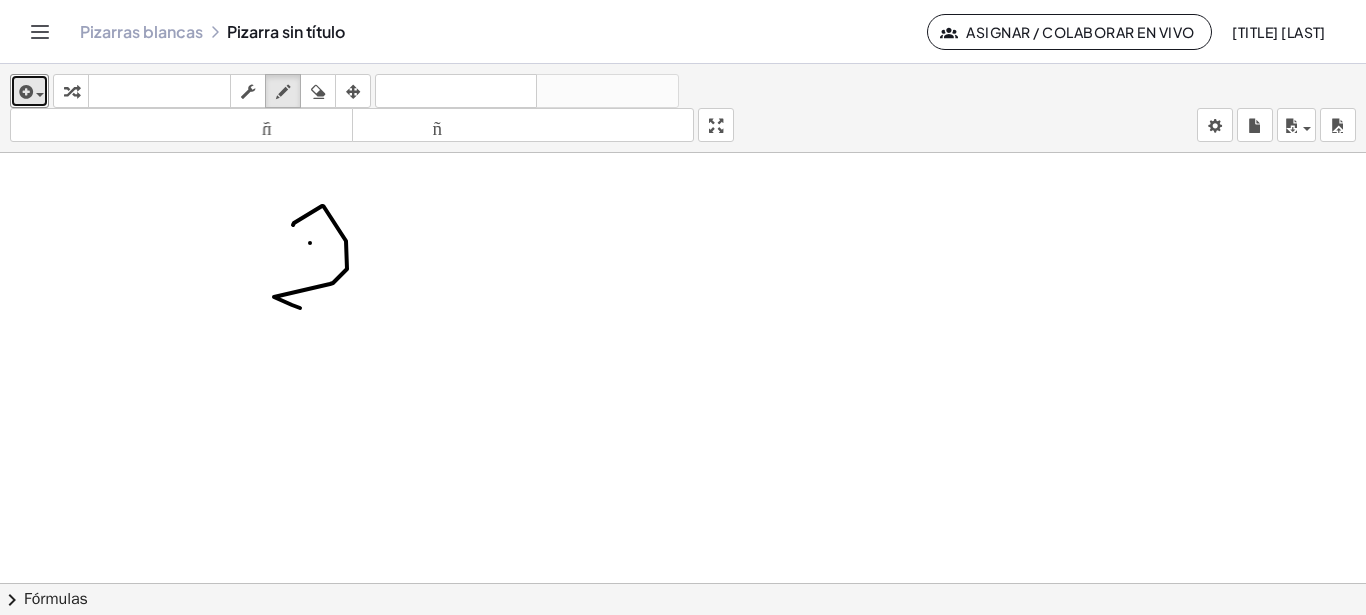 drag, startPoint x: 293, startPoint y: 225, endPoint x: 483, endPoint y: 342, distance: 223.13449 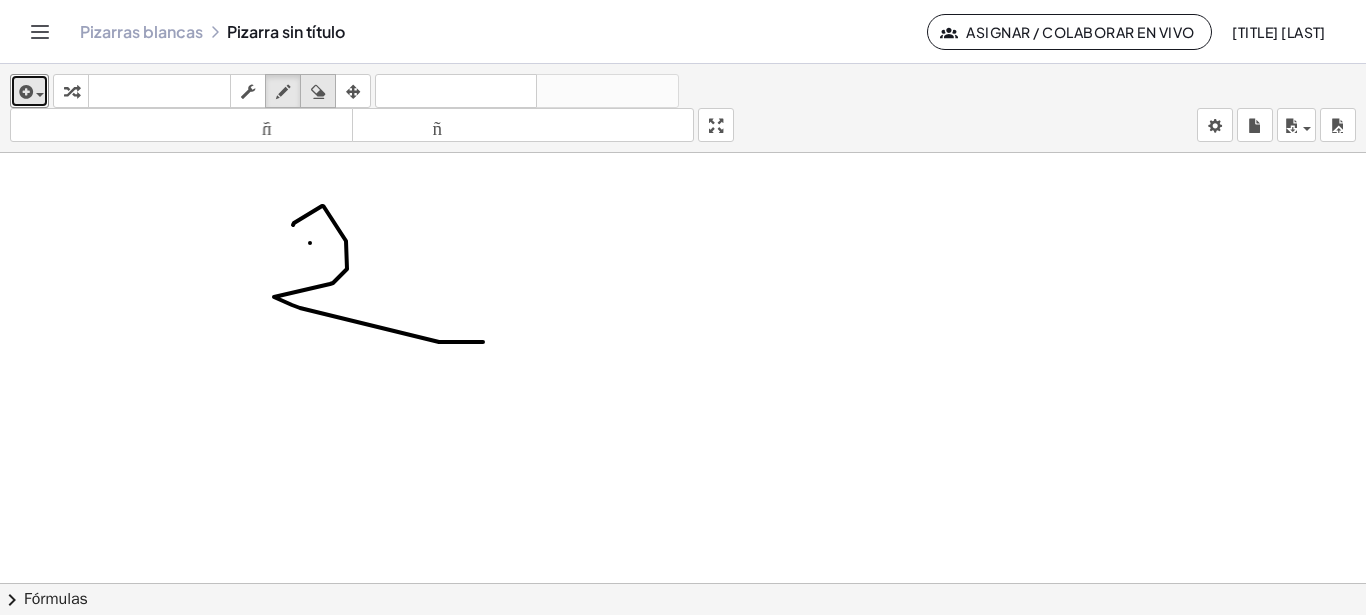 click at bounding box center [318, 91] 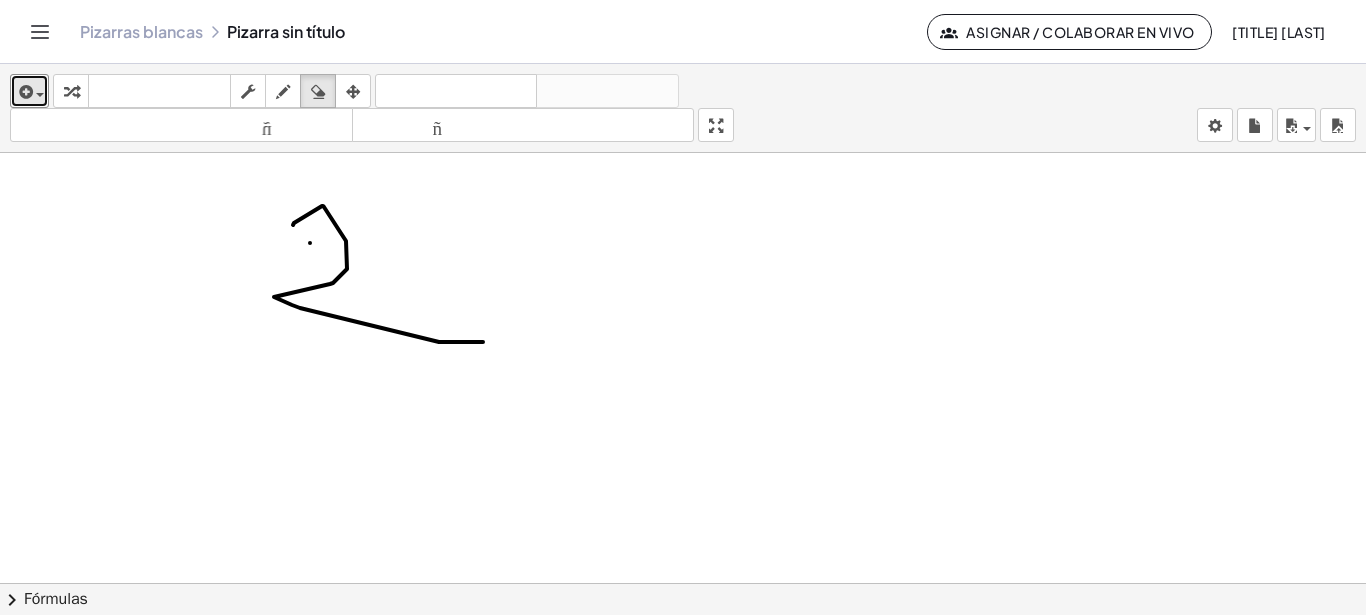 click at bounding box center (683, 597) 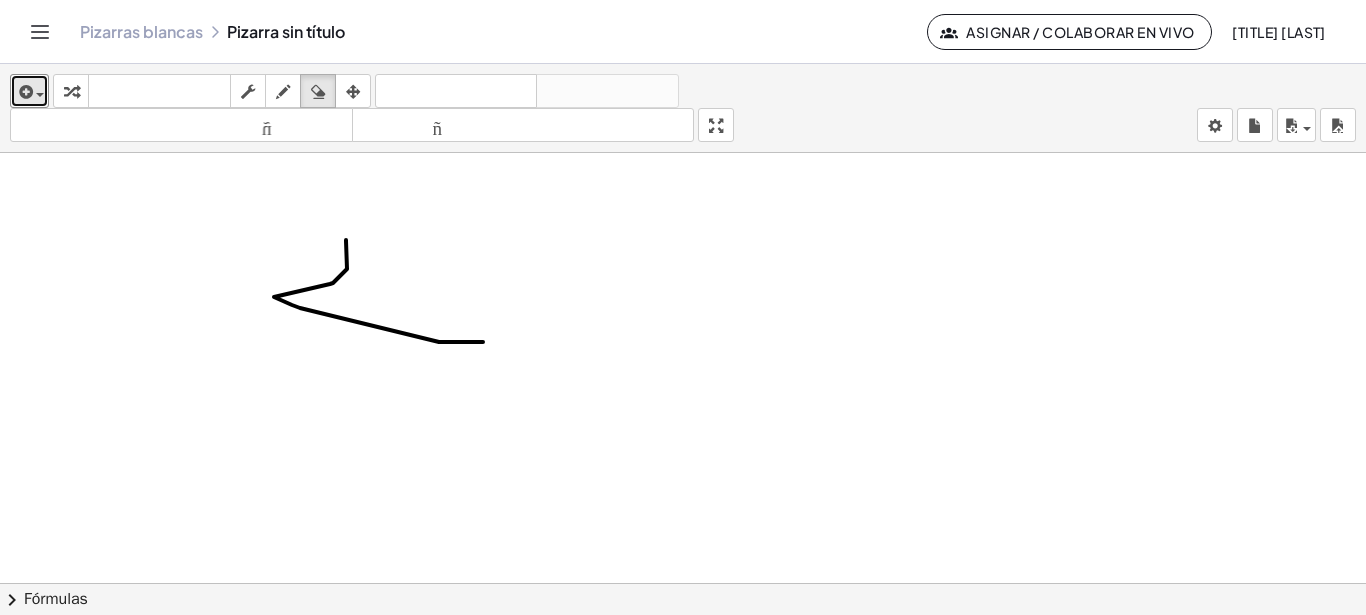 click at bounding box center (683, 597) 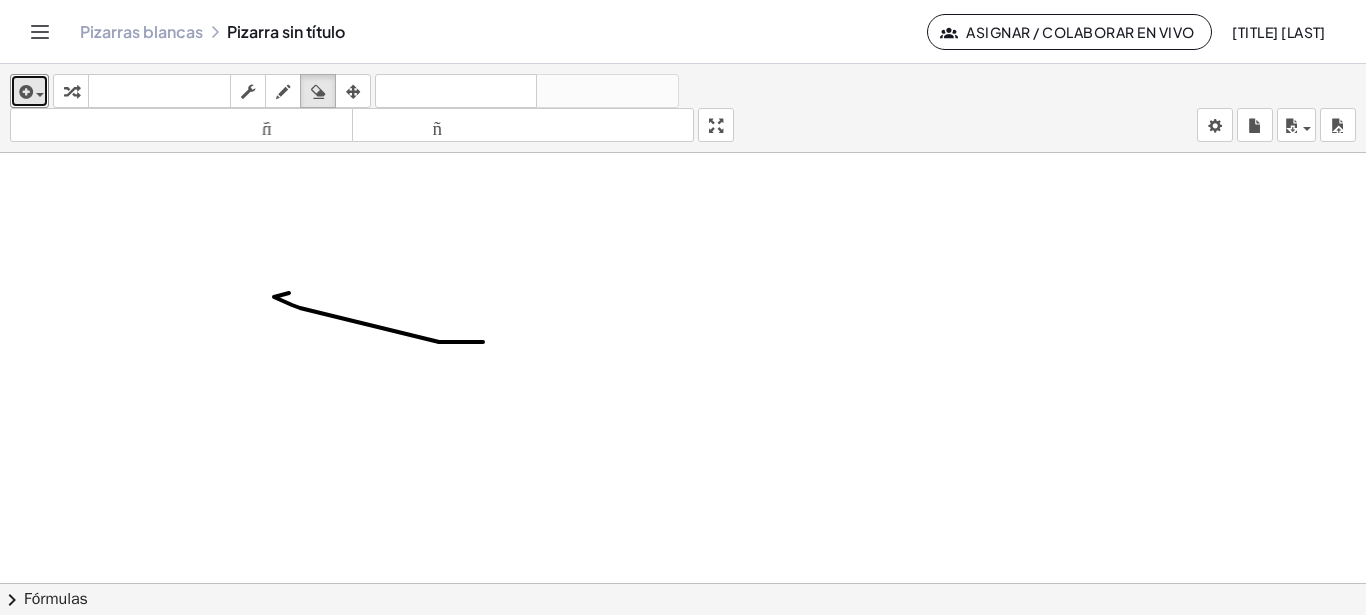 click at bounding box center (683, 597) 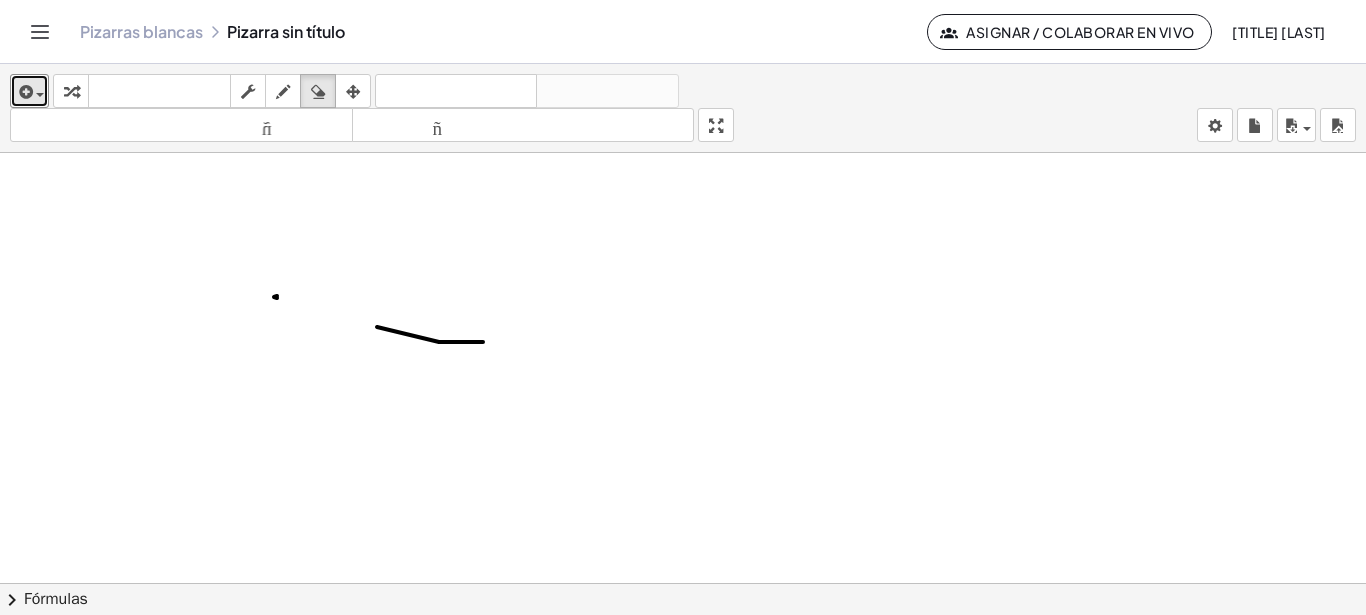 drag, startPoint x: 289, startPoint y: 295, endPoint x: 441, endPoint y: 322, distance: 154.37941 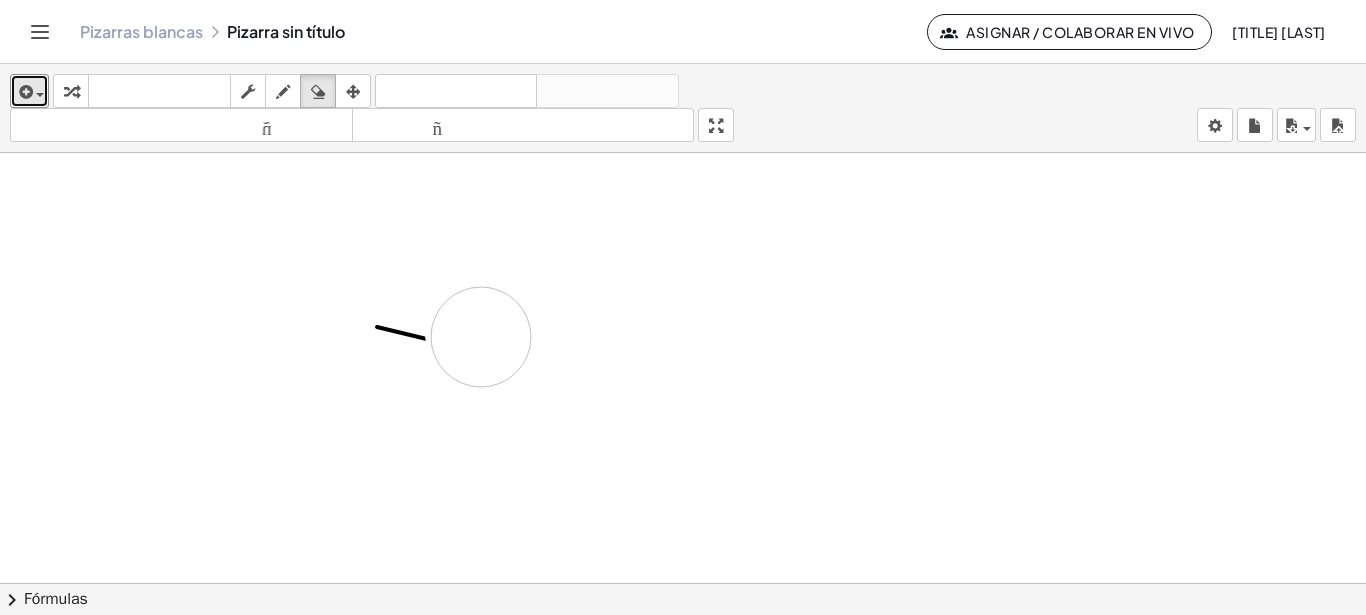 click at bounding box center (683, 597) 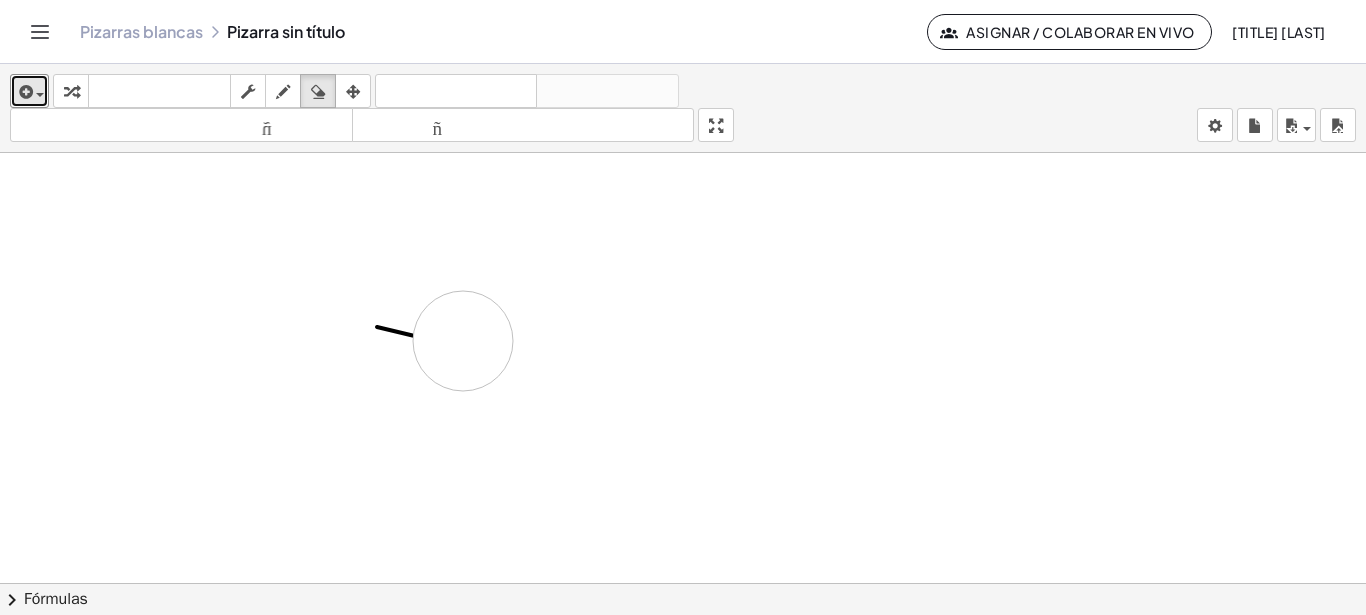 drag, startPoint x: 463, startPoint y: 341, endPoint x: 328, endPoint y: 304, distance: 139.97858 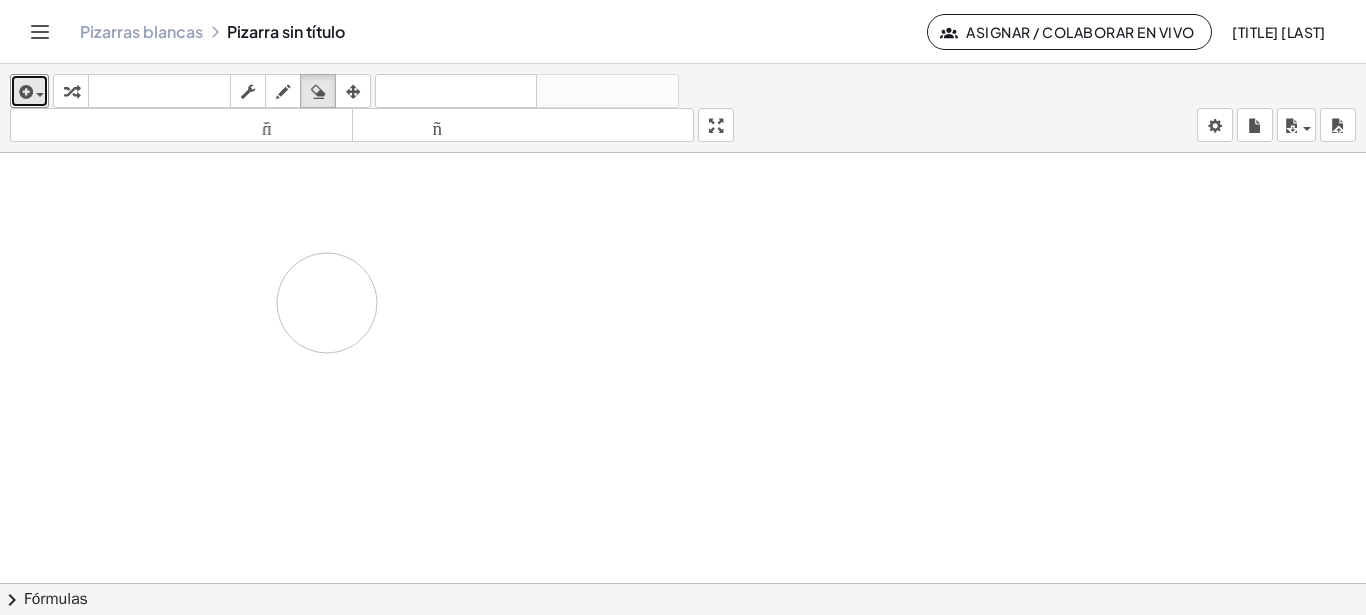 click at bounding box center (683, 597) 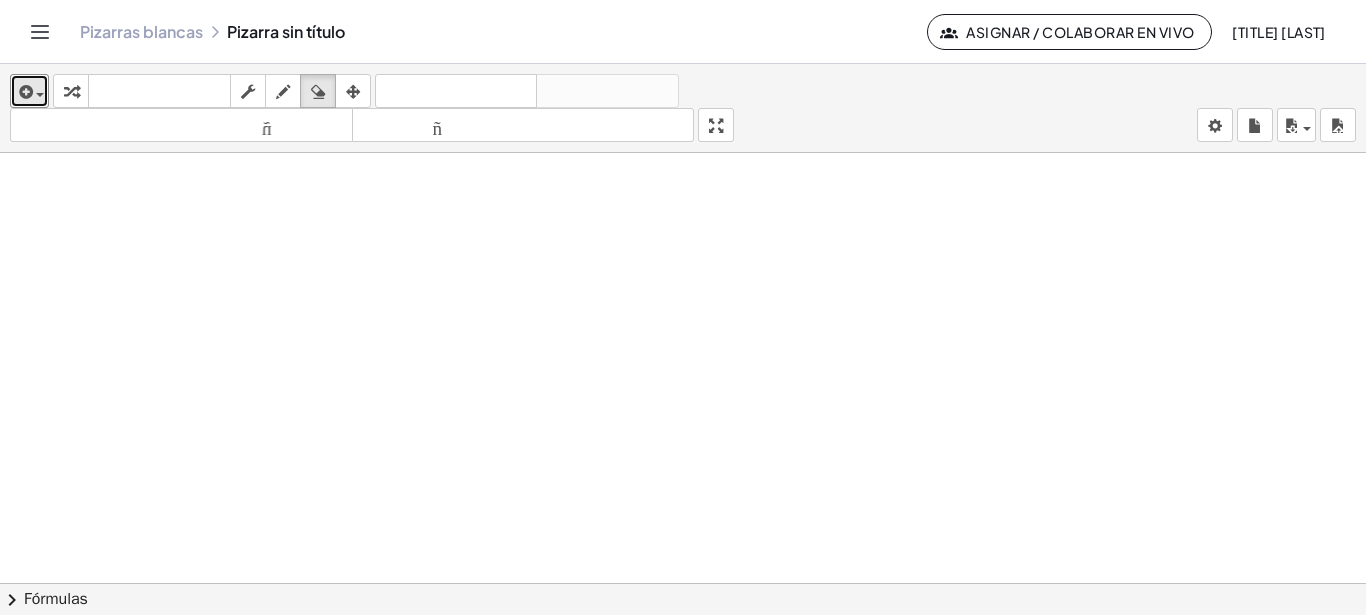 click at bounding box center [683, 597] 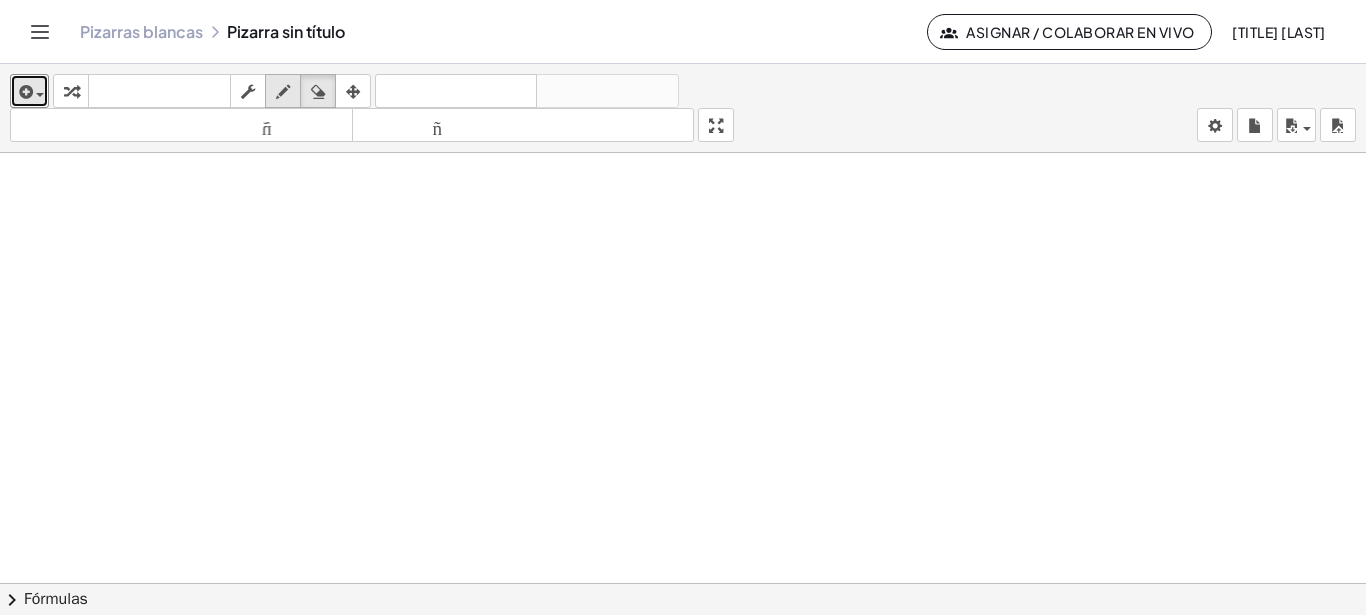 click at bounding box center (283, 92) 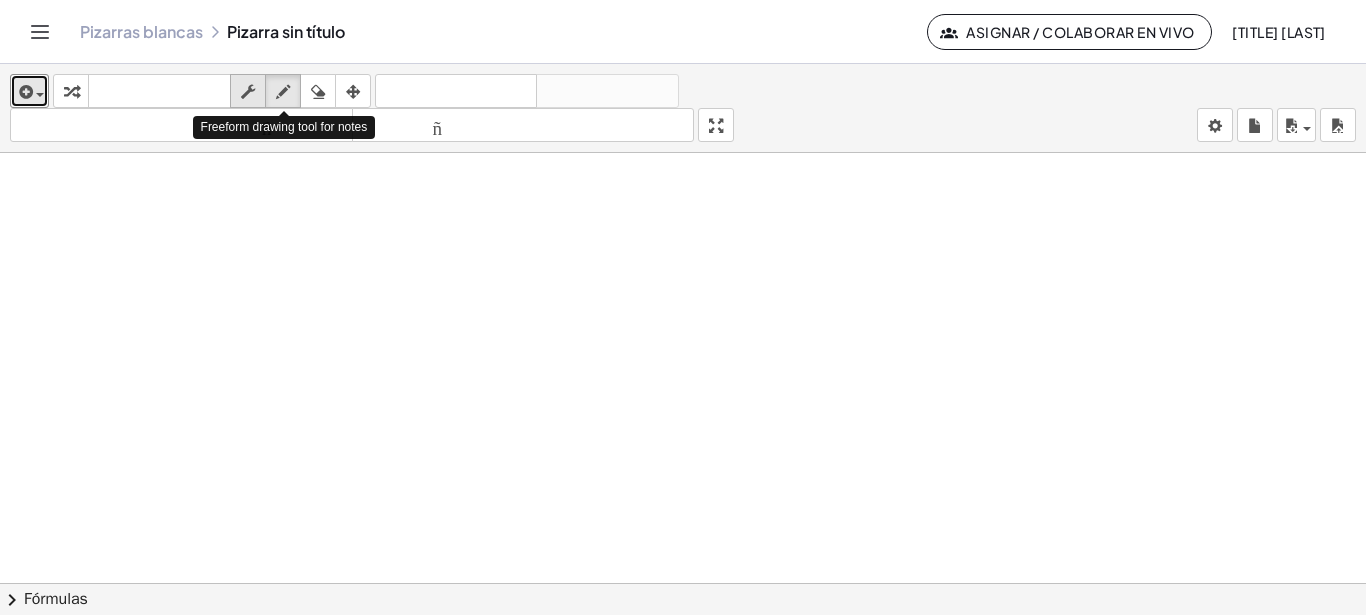 click at bounding box center [248, 92] 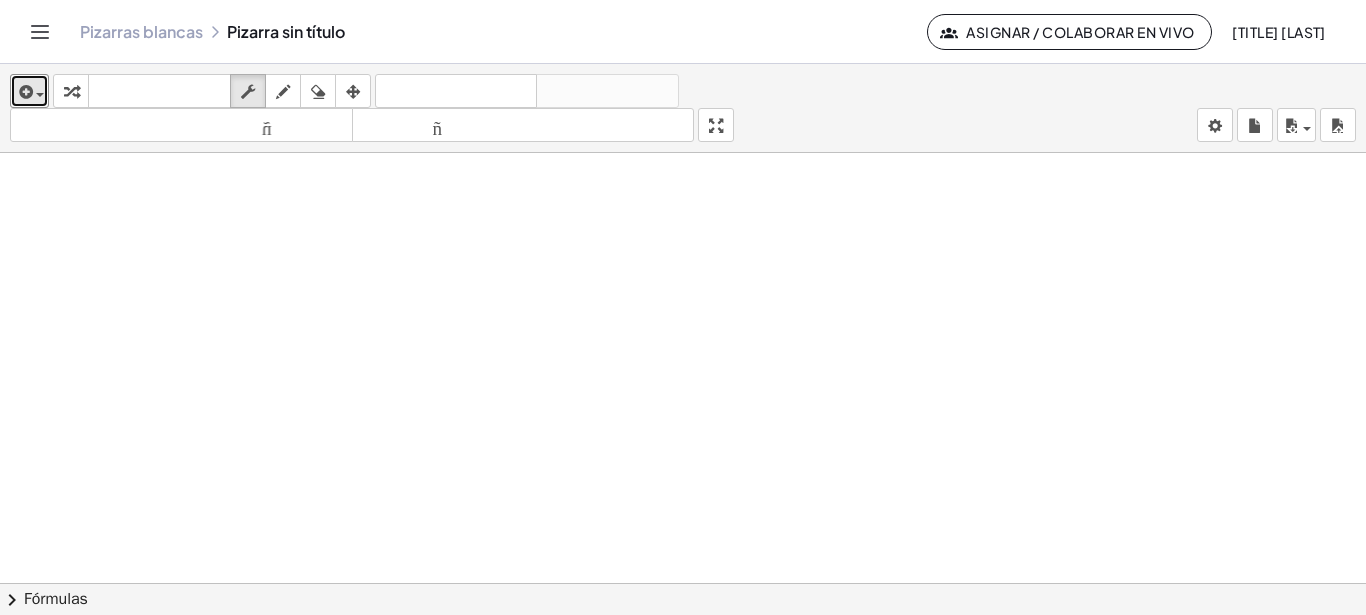 click at bounding box center (683, 597) 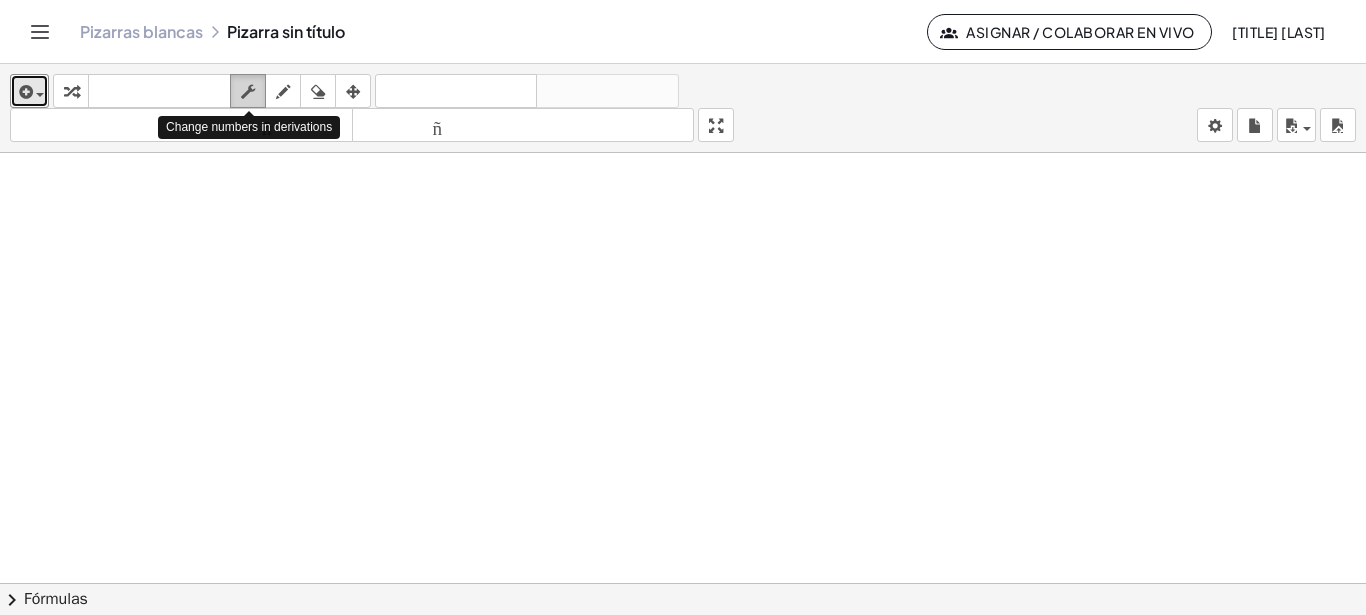 click at bounding box center [248, 92] 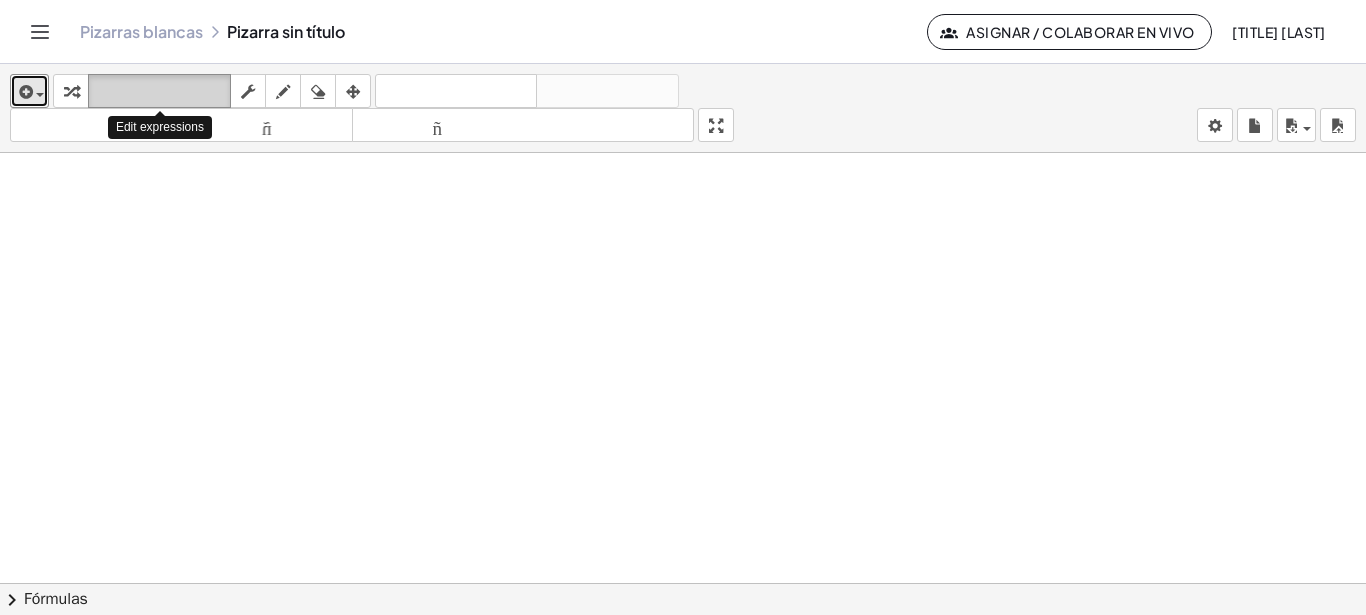 click on "teclado" at bounding box center (159, 91) 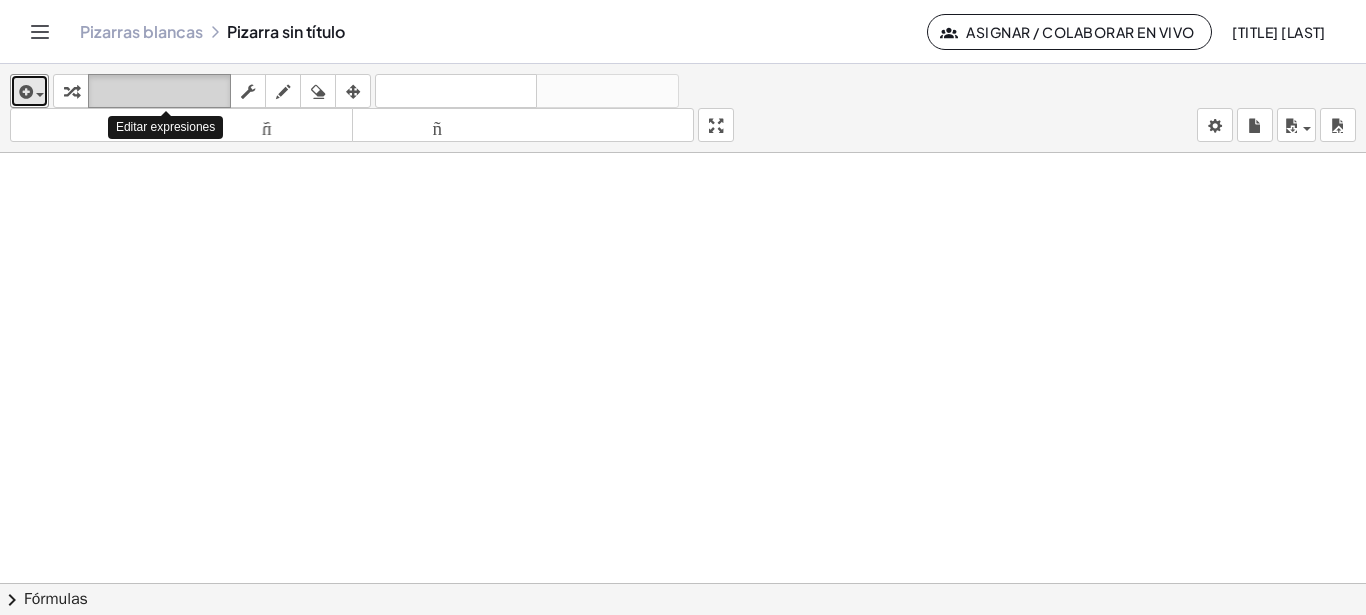 click on "teclado" at bounding box center (159, 91) 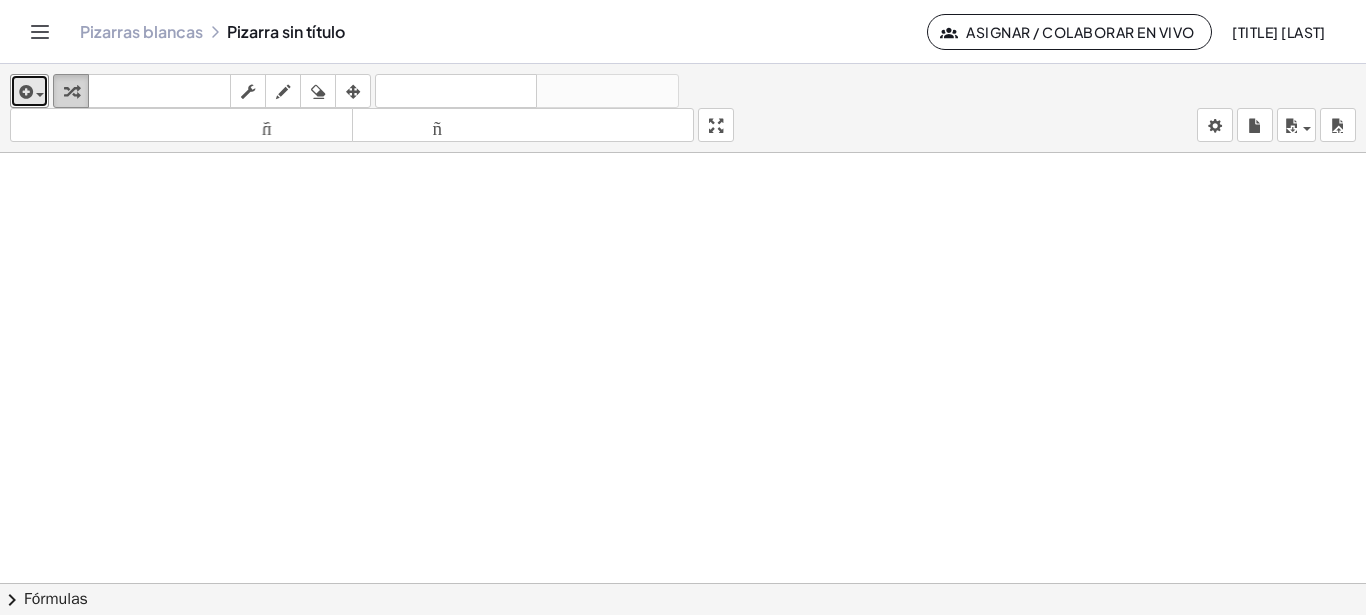click at bounding box center [71, 92] 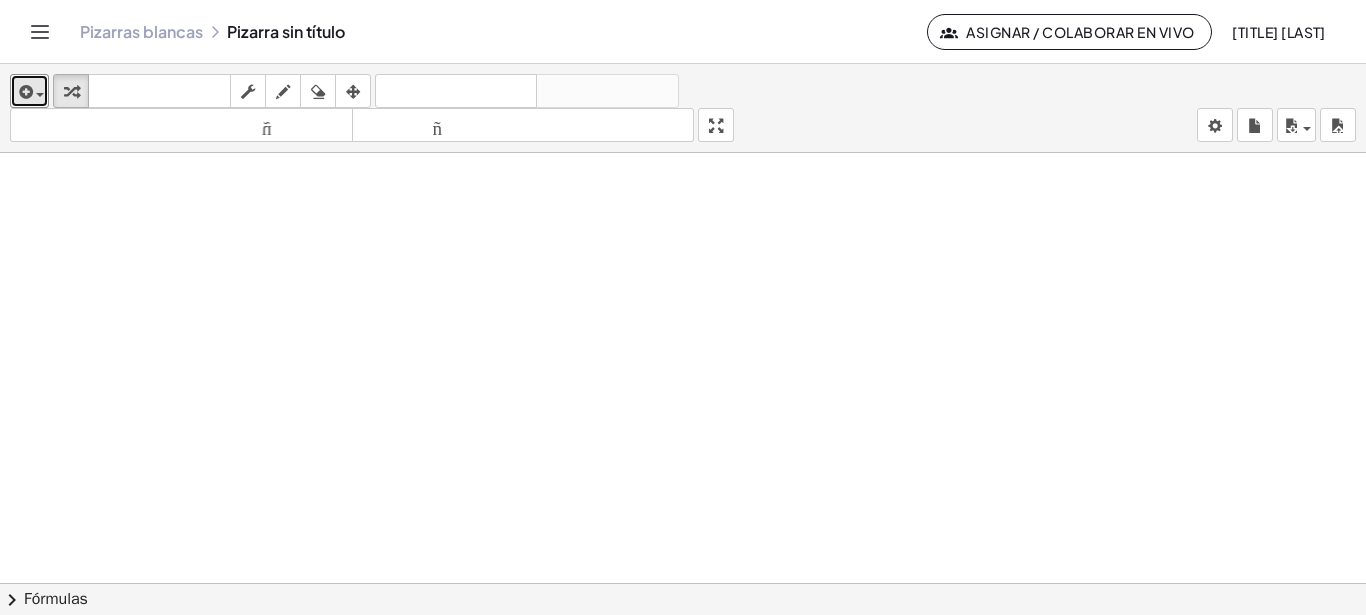 click at bounding box center (683, 597) 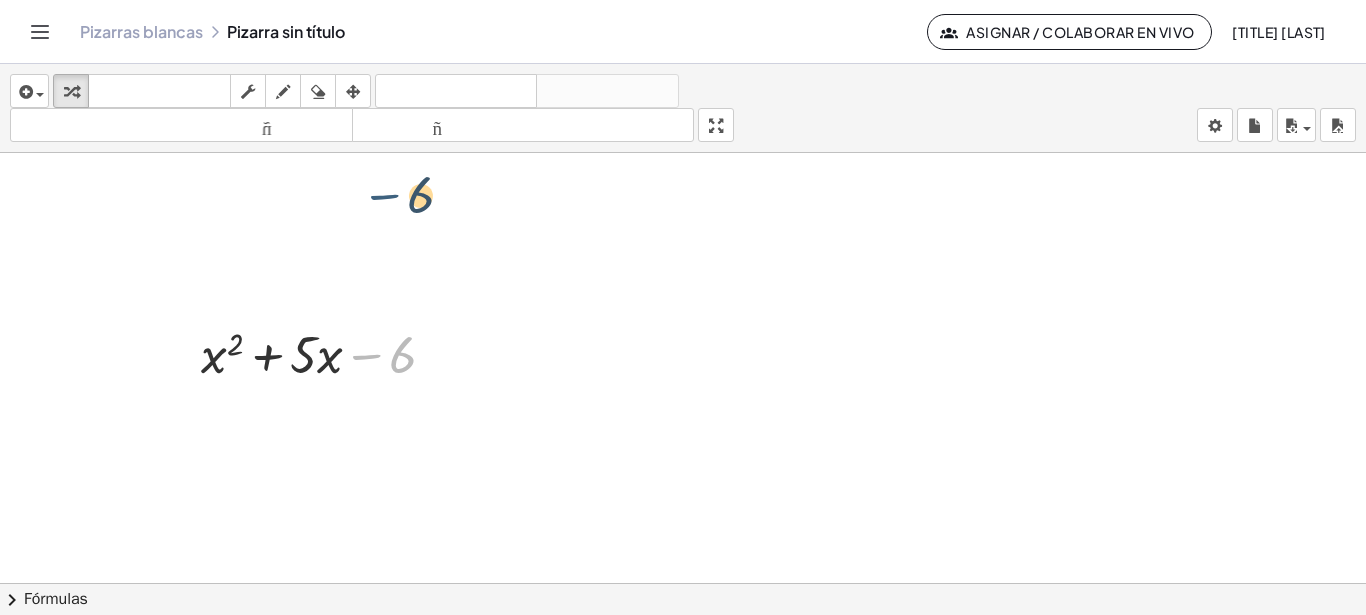 drag, startPoint x: 351, startPoint y: 356, endPoint x: 369, endPoint y: 190, distance: 166.97305 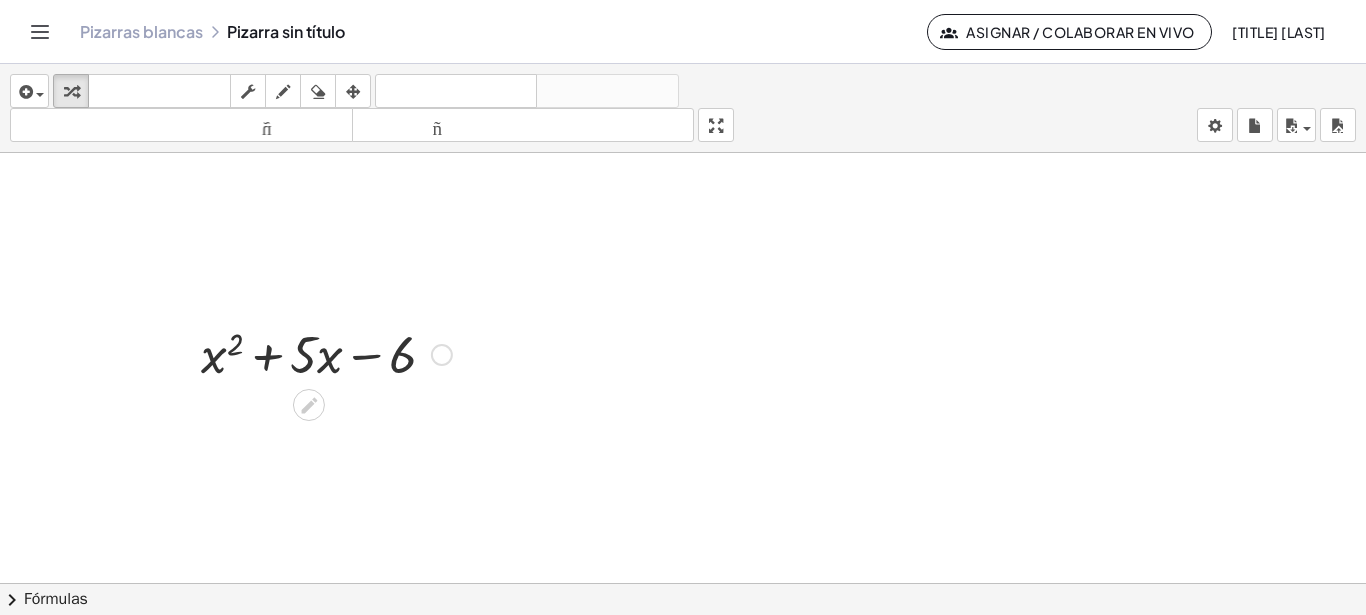 click 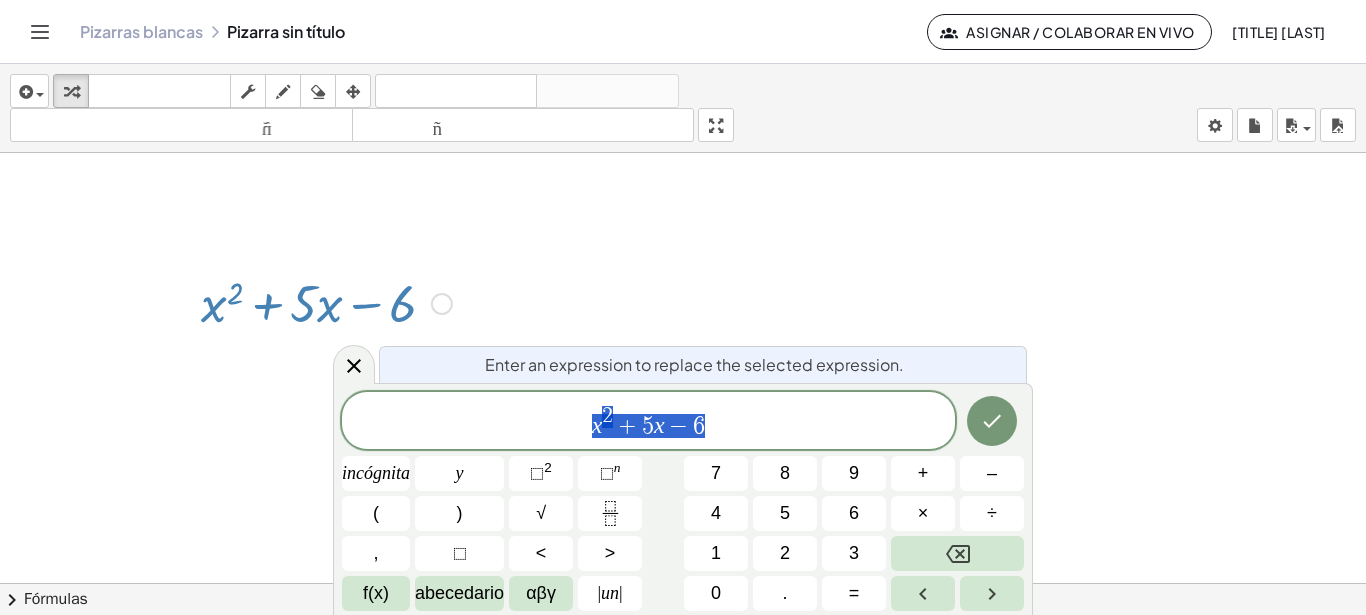 scroll, scrollTop: 52, scrollLeft: 0, axis: vertical 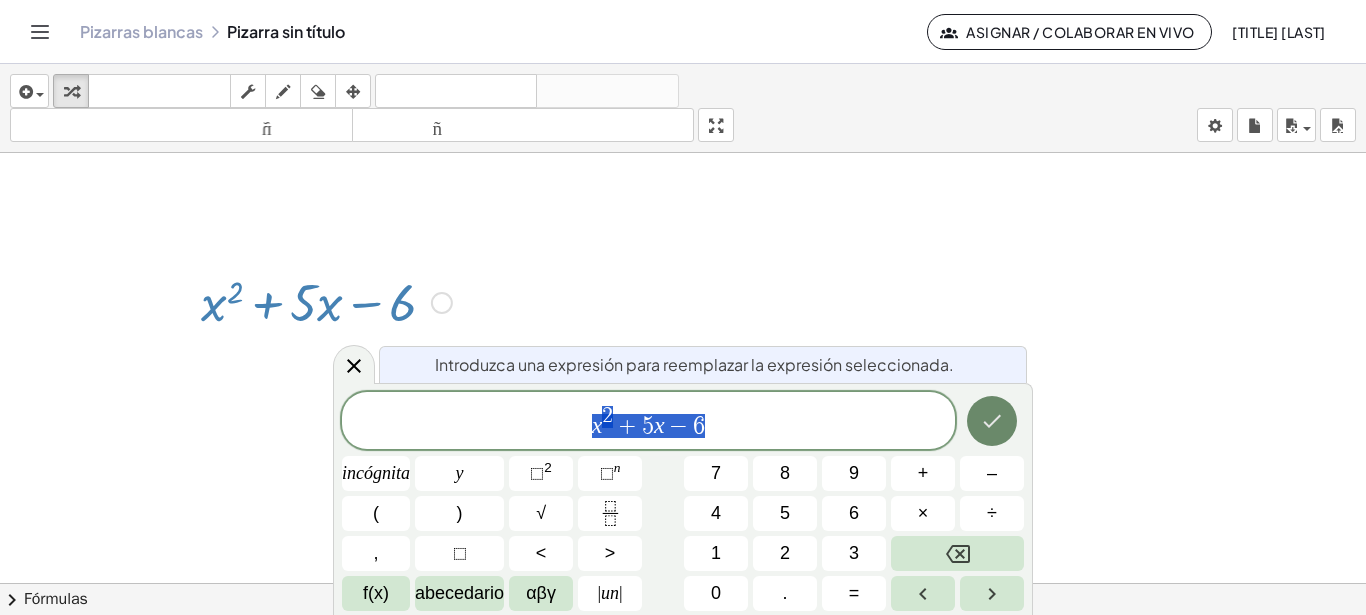 click 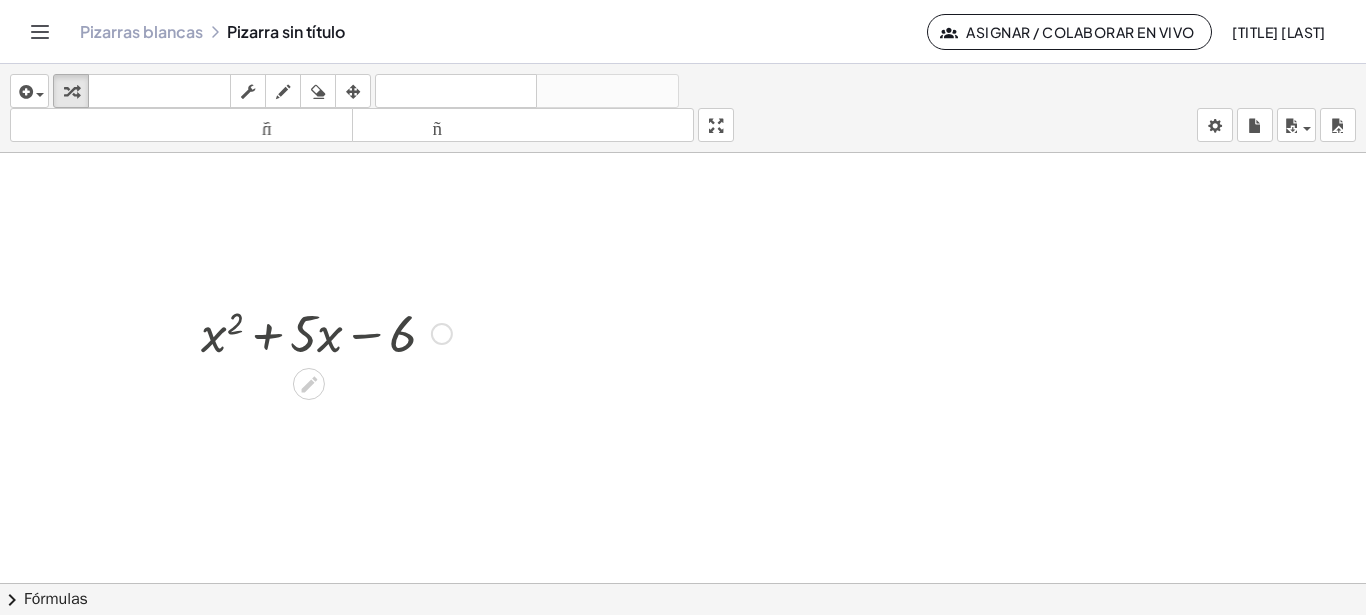 scroll, scrollTop: 0, scrollLeft: 0, axis: both 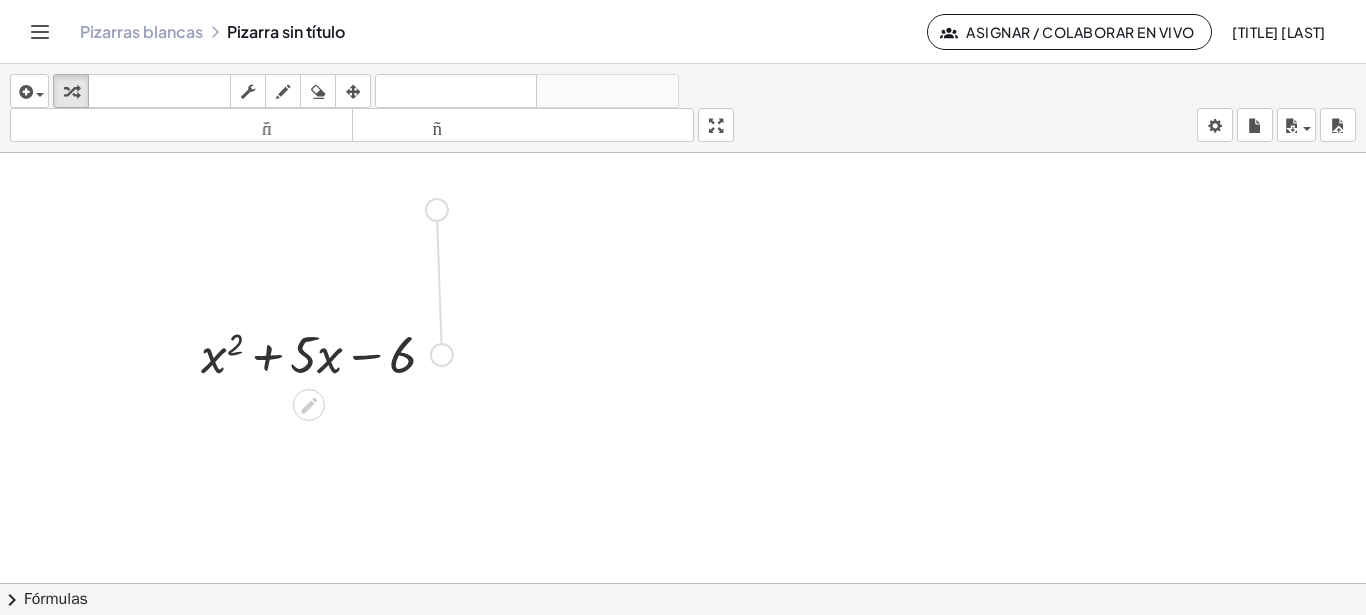 drag, startPoint x: 442, startPoint y: 364, endPoint x: 438, endPoint y: 210, distance: 154.05194 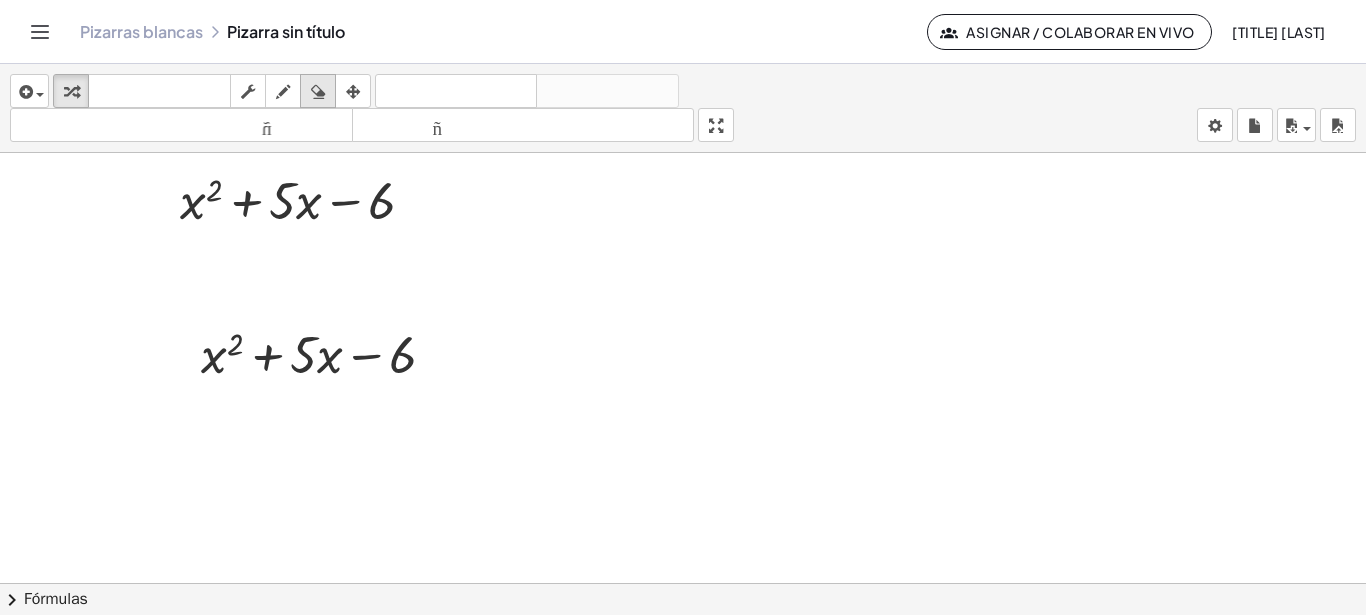 click on "borrar" at bounding box center (318, 91) 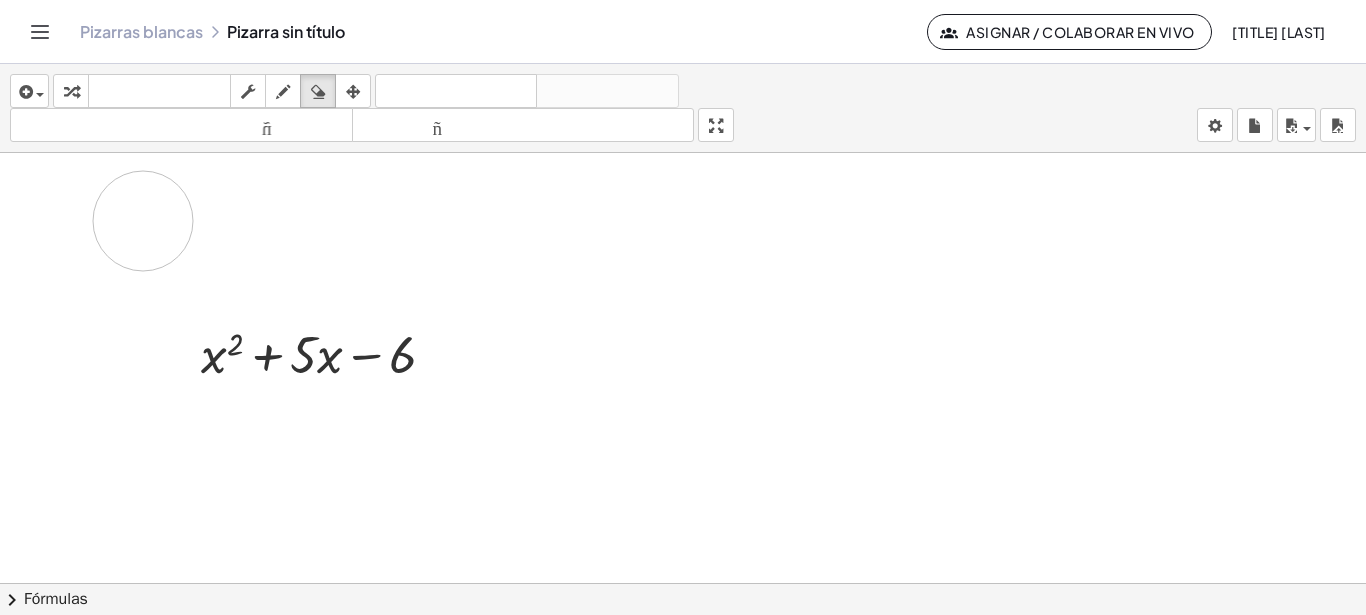 drag, startPoint x: 426, startPoint y: 207, endPoint x: 143, endPoint y: 221, distance: 283.34607 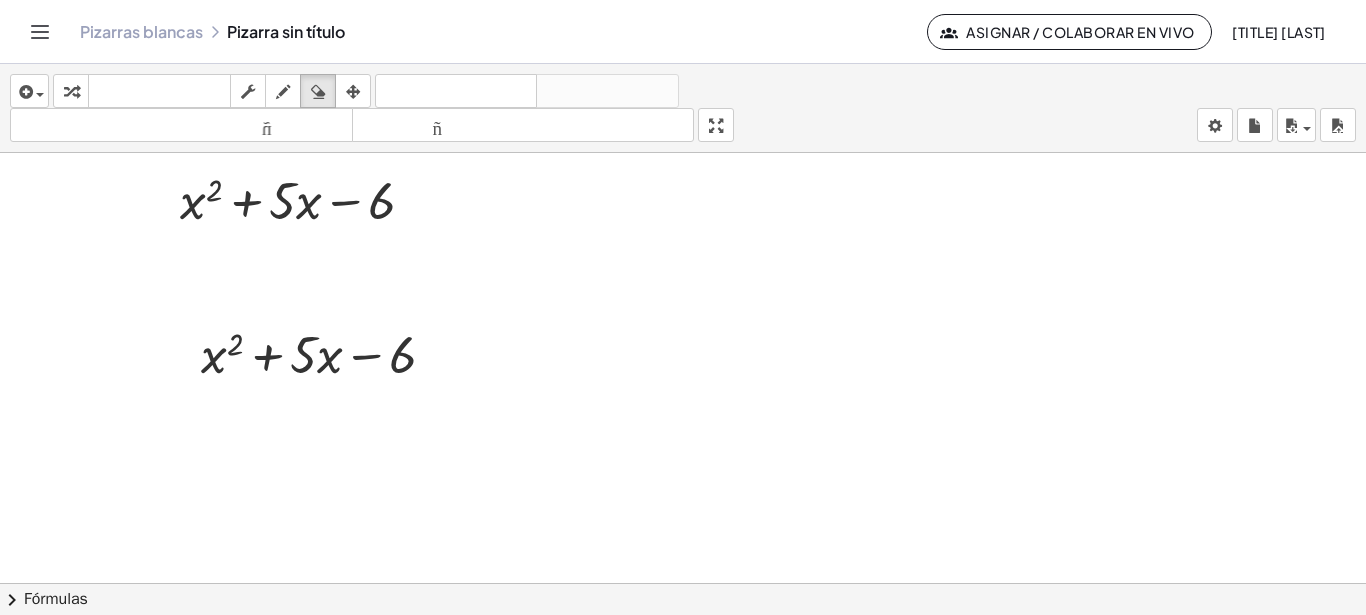 click at bounding box center (683, 597) 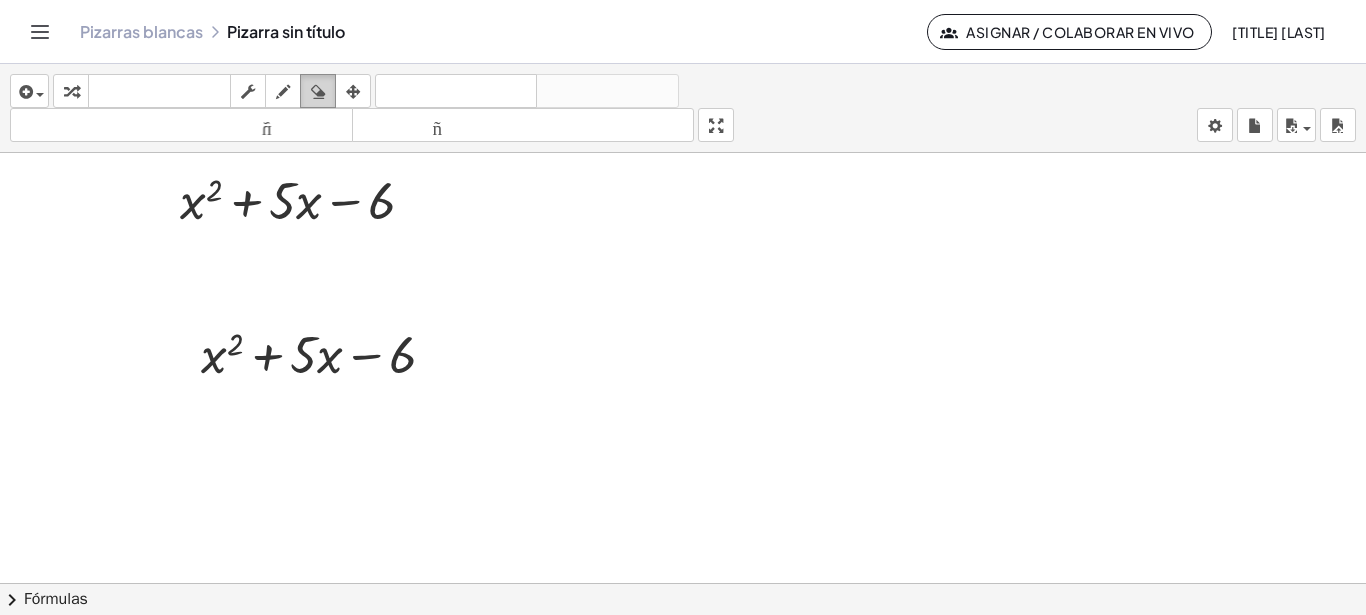 click at bounding box center (318, 92) 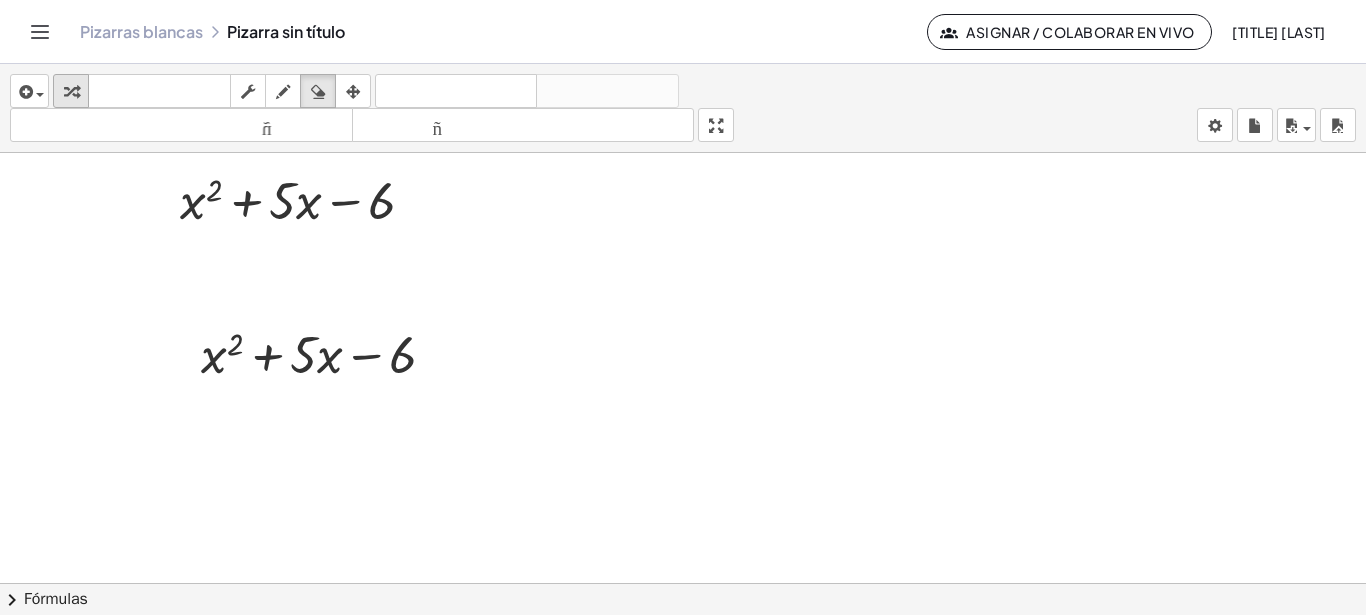 click at bounding box center (71, 91) 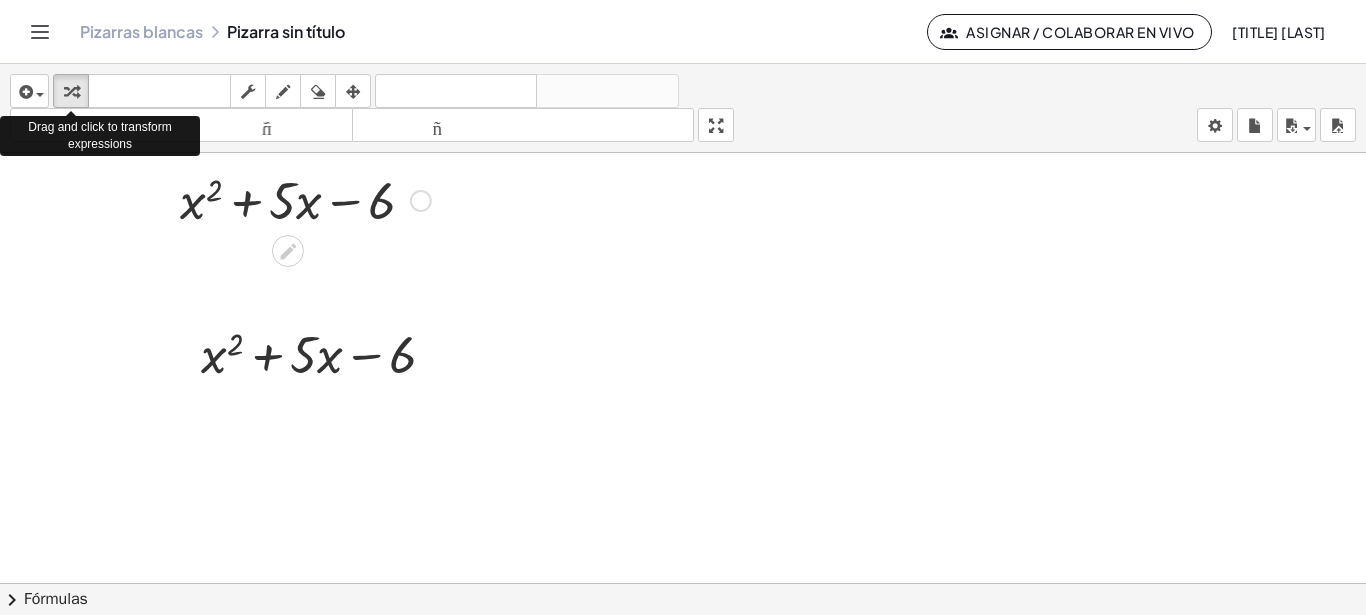 click at bounding box center (305, 199) 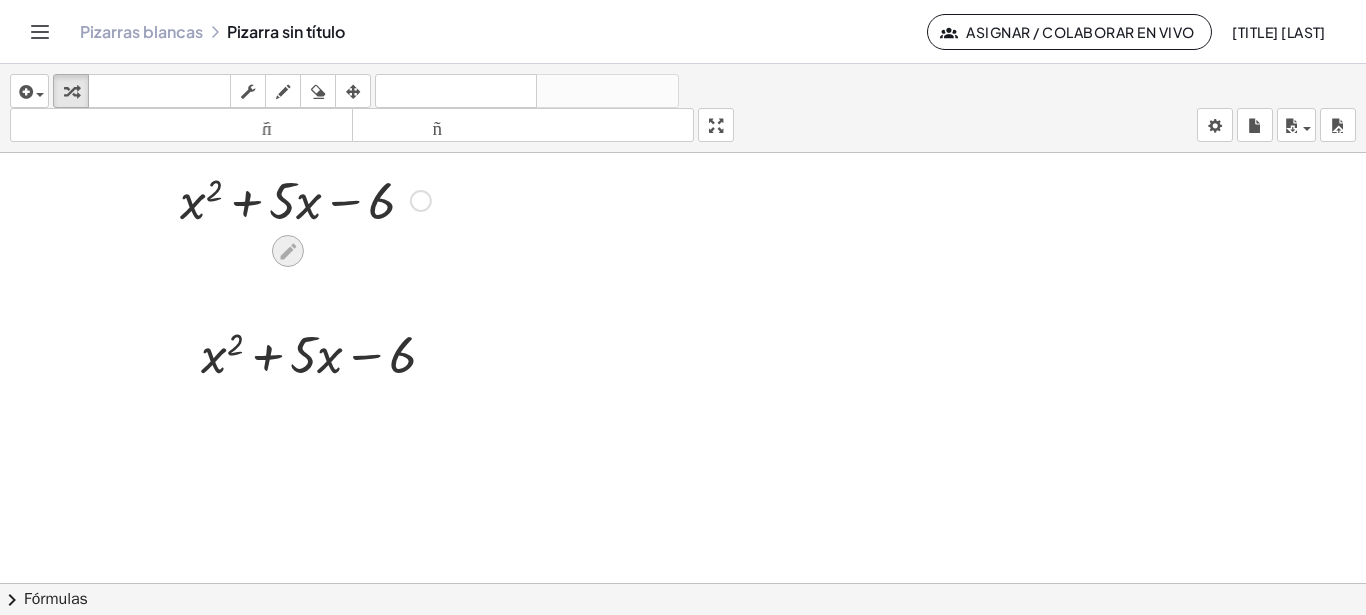 click 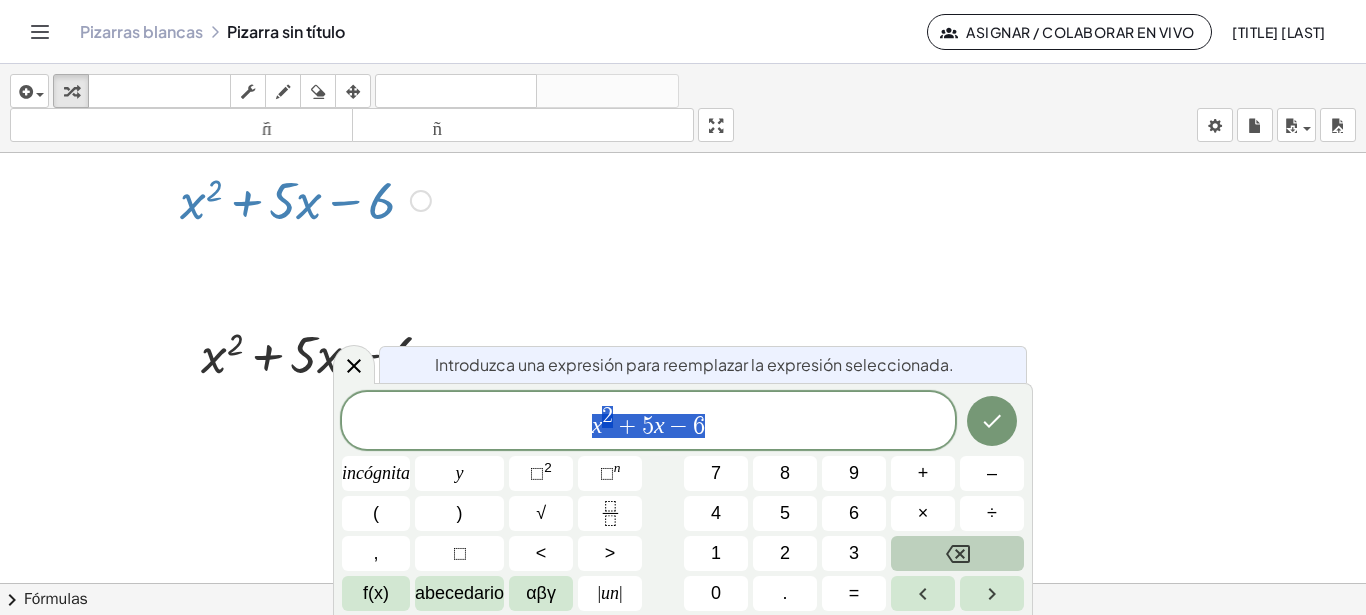 click 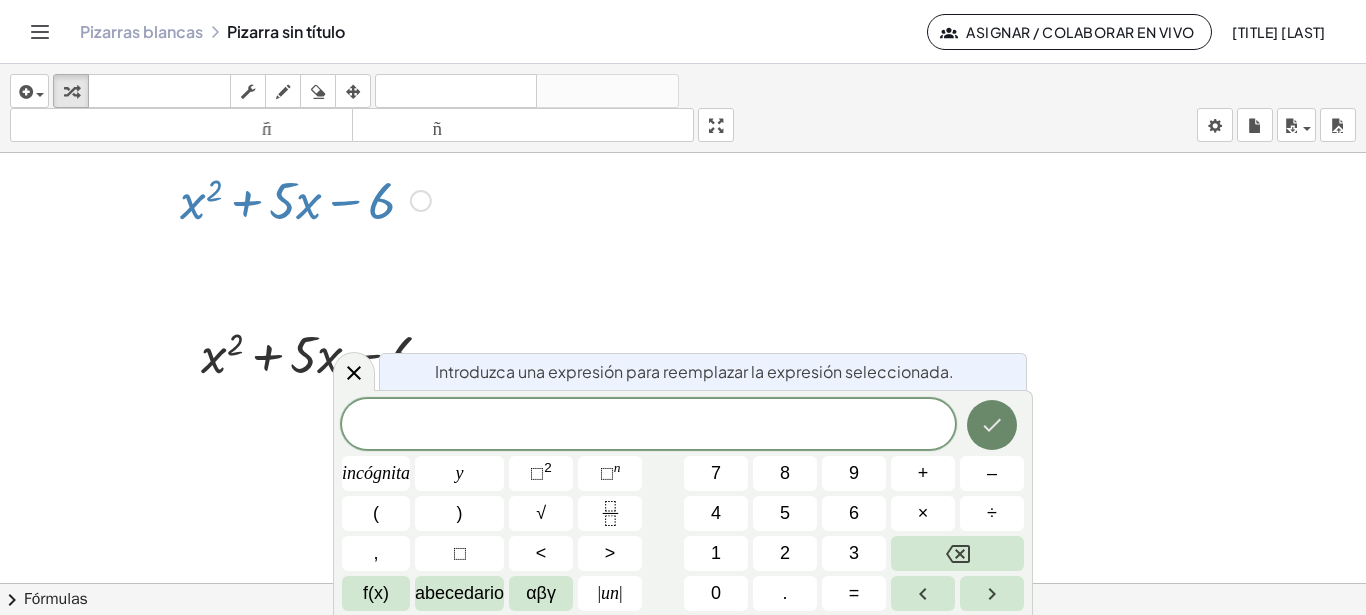 click 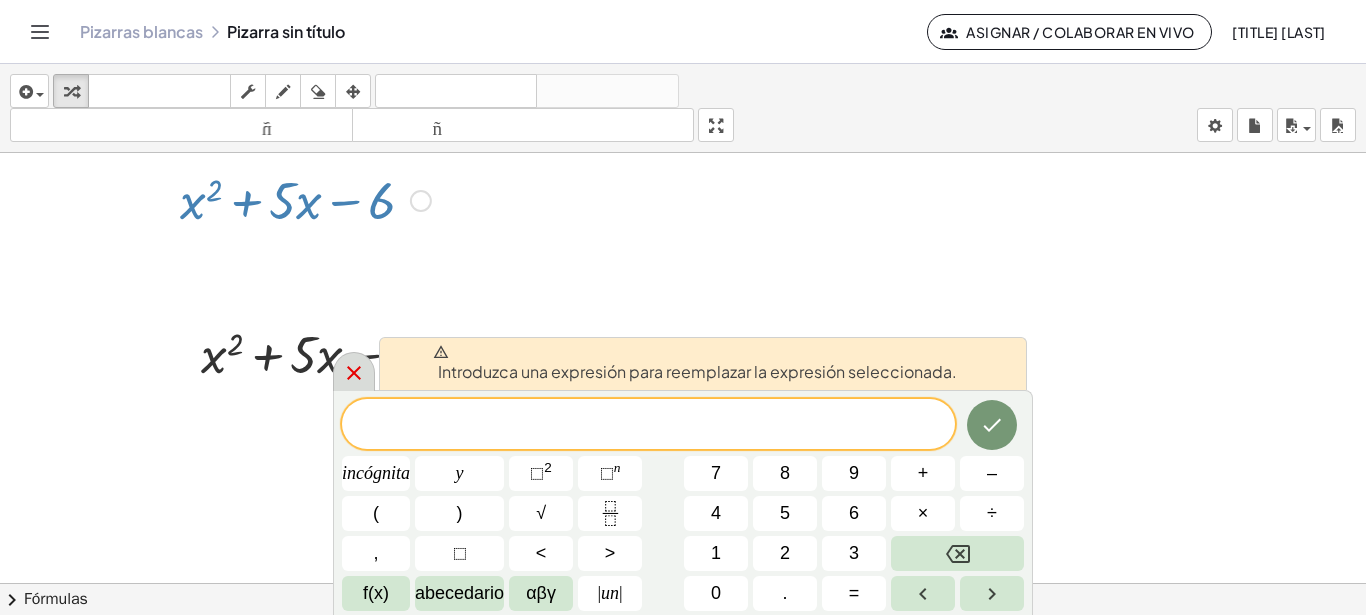 click 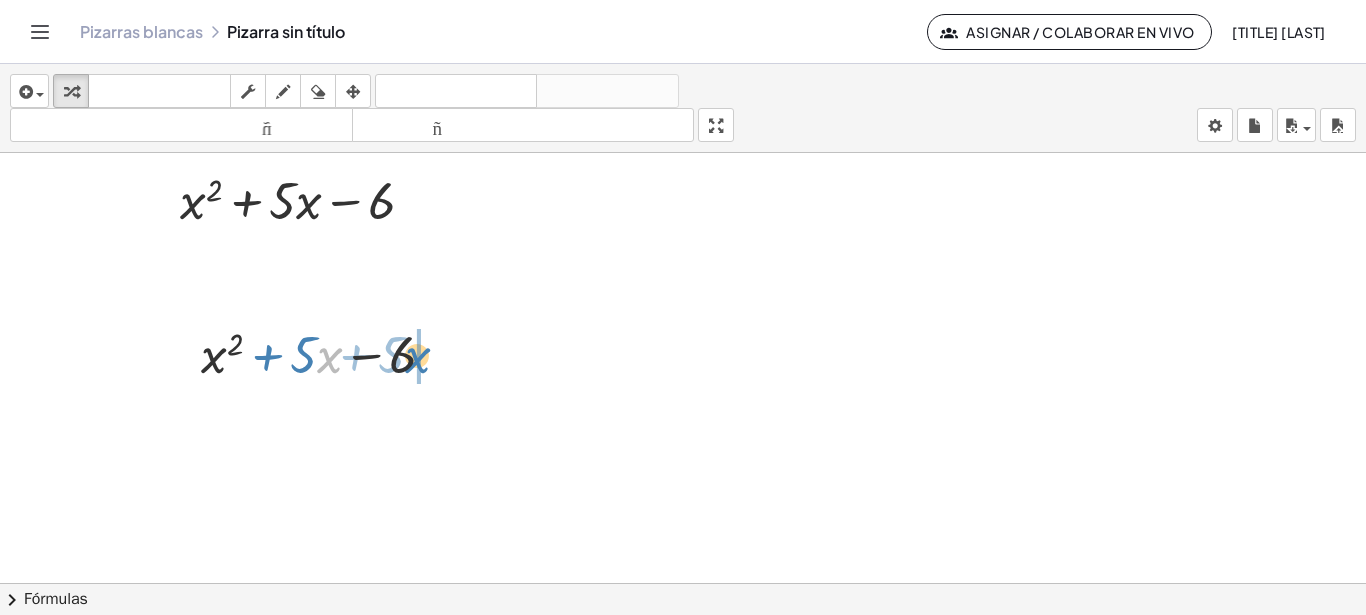drag, startPoint x: 333, startPoint y: 362, endPoint x: 421, endPoint y: 362, distance: 88 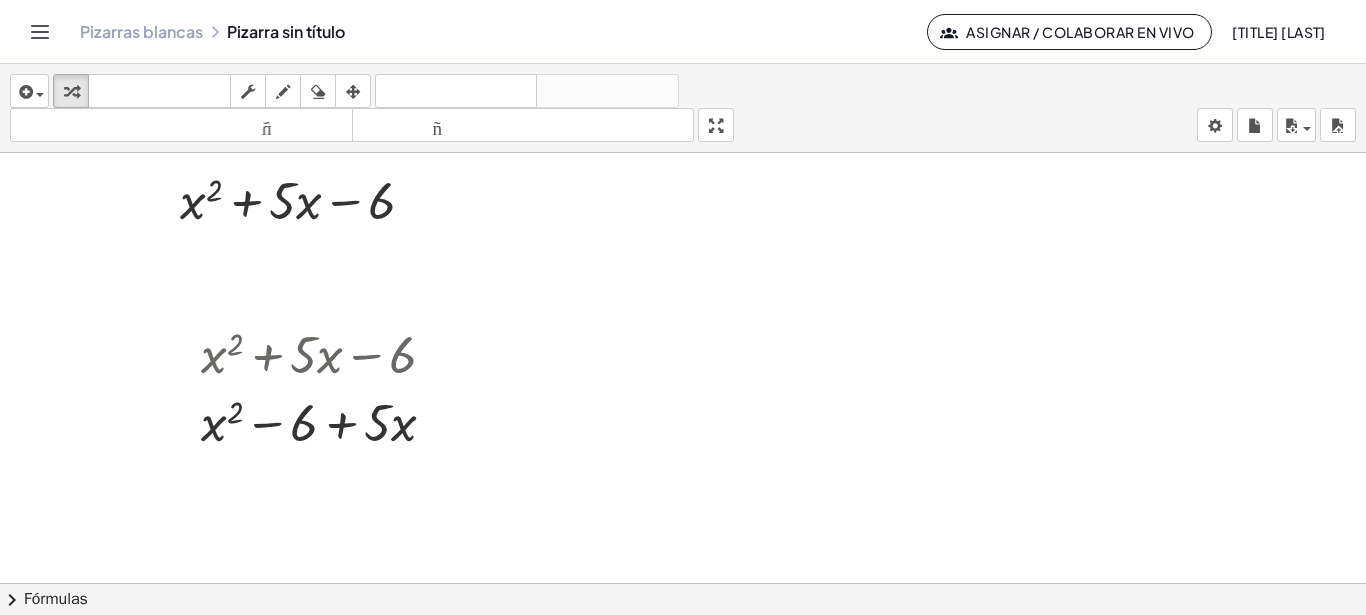 drag, startPoint x: 167, startPoint y: 312, endPoint x: 490, endPoint y: 466, distance: 357.83377 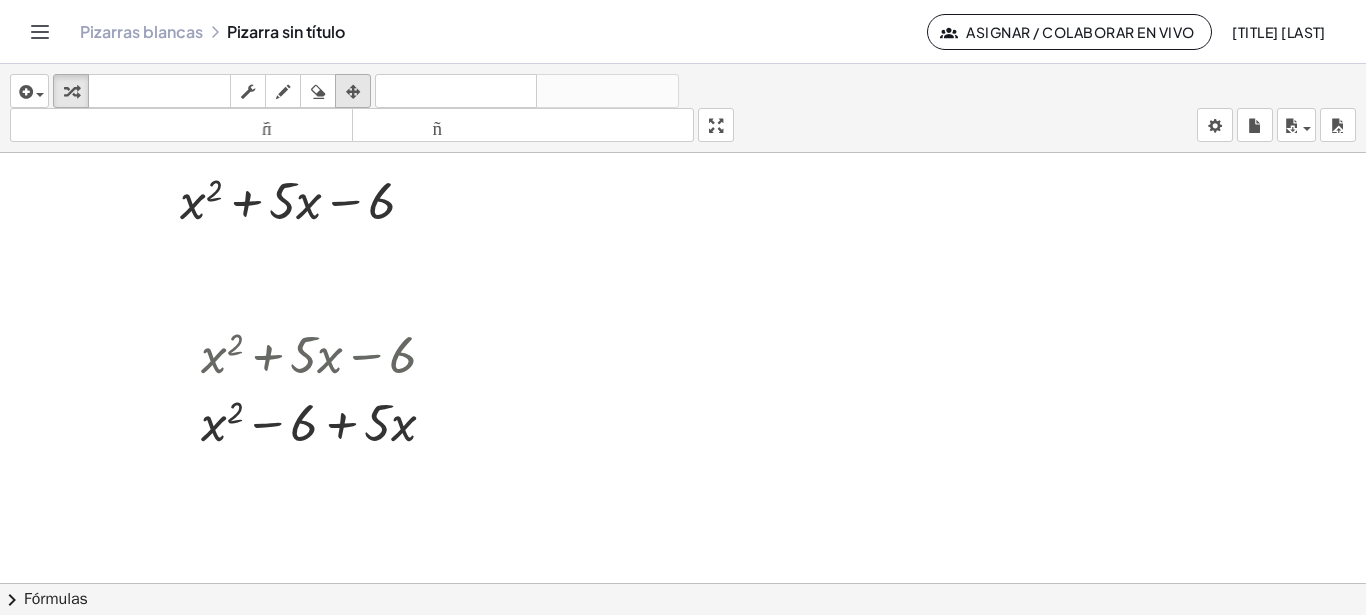 click at bounding box center [353, 92] 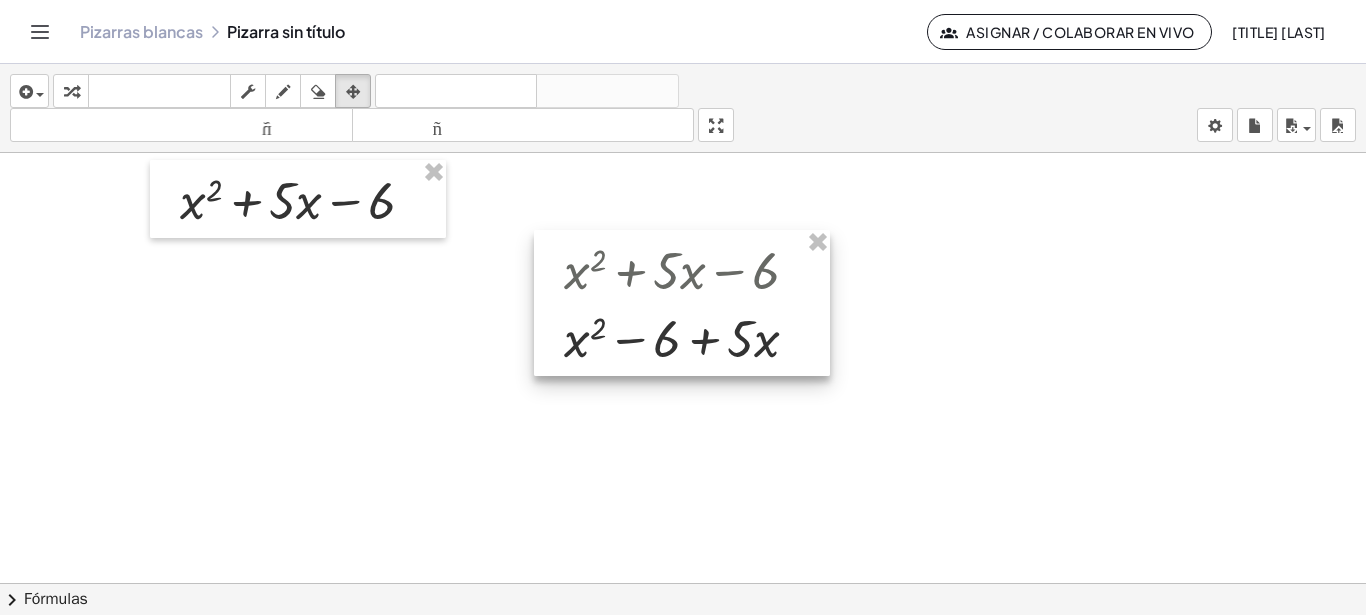 drag, startPoint x: 319, startPoint y: 383, endPoint x: 682, endPoint y: 297, distance: 373.04825 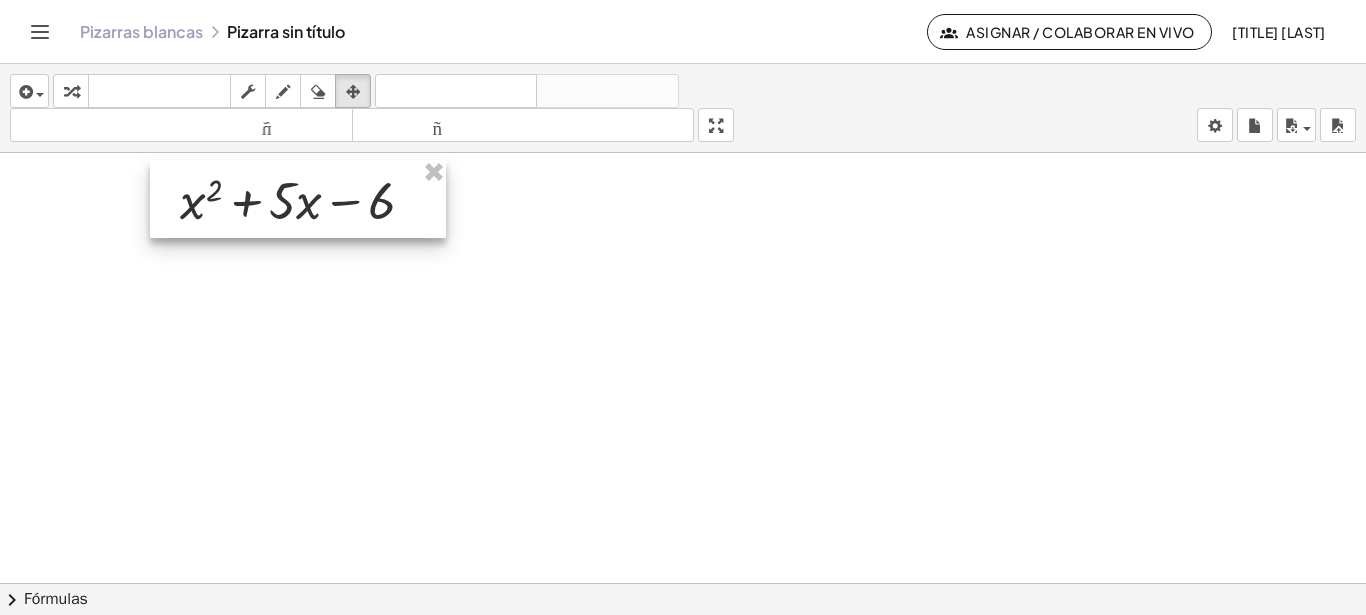 click at bounding box center [298, 199] 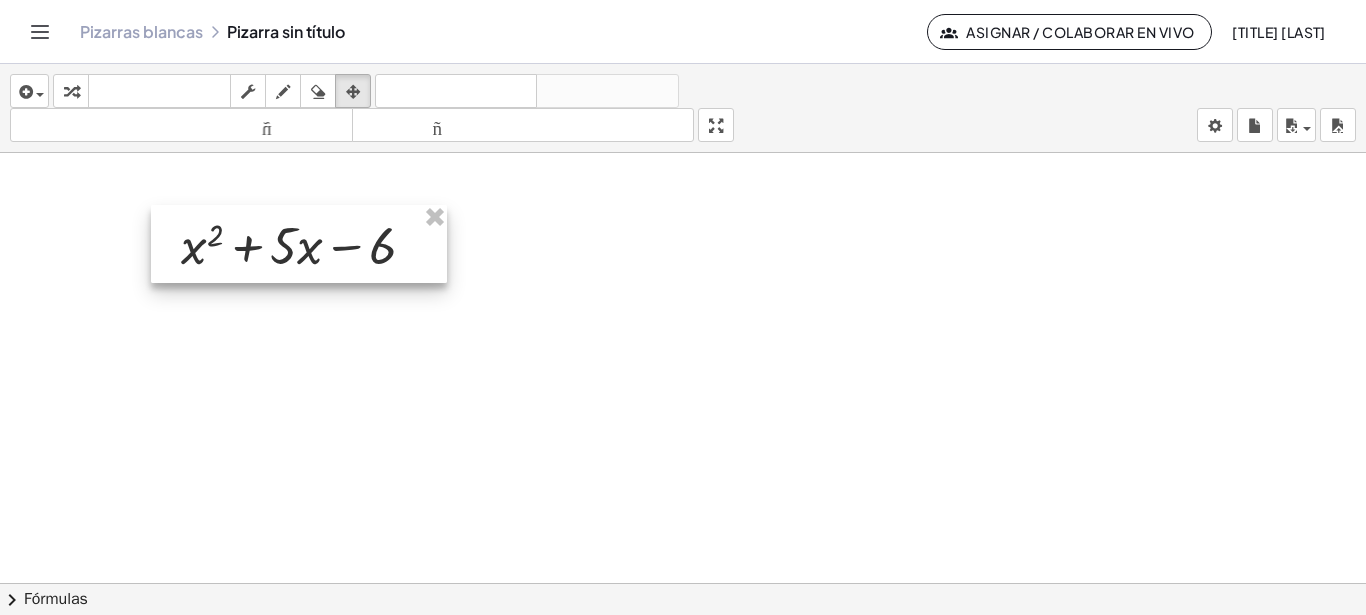 drag, startPoint x: 418, startPoint y: 211, endPoint x: 419, endPoint y: 256, distance: 45.01111 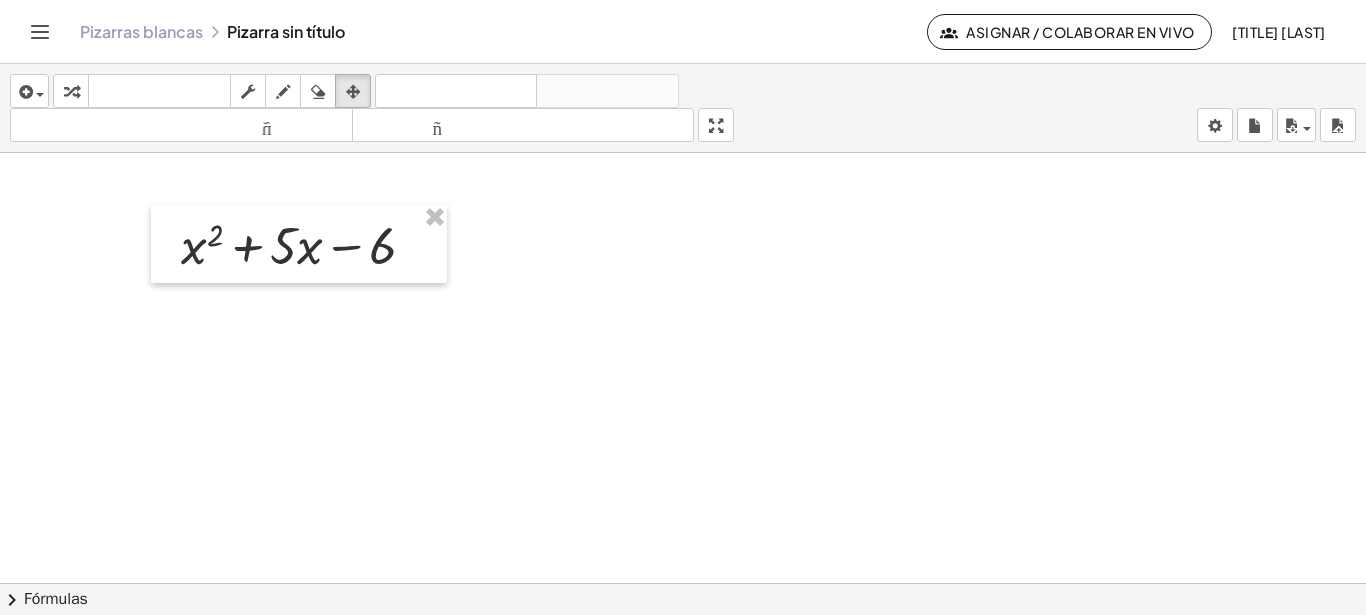 click at bounding box center [683, 597] 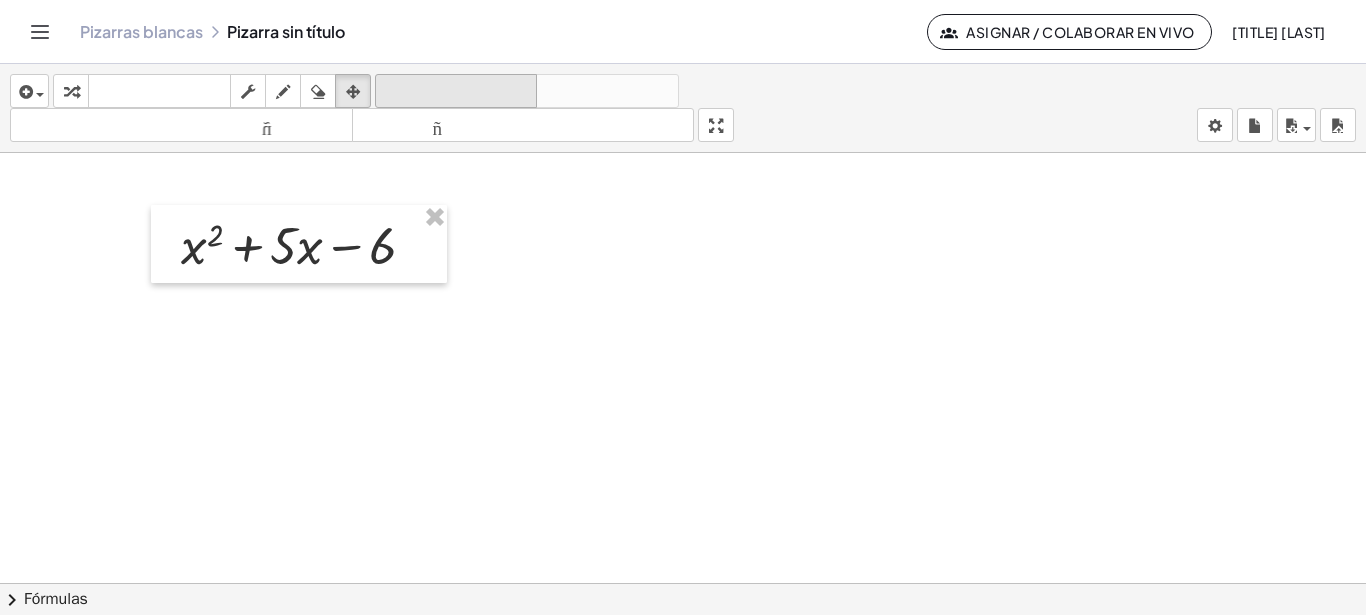 click on "deshacer" at bounding box center (456, 91) 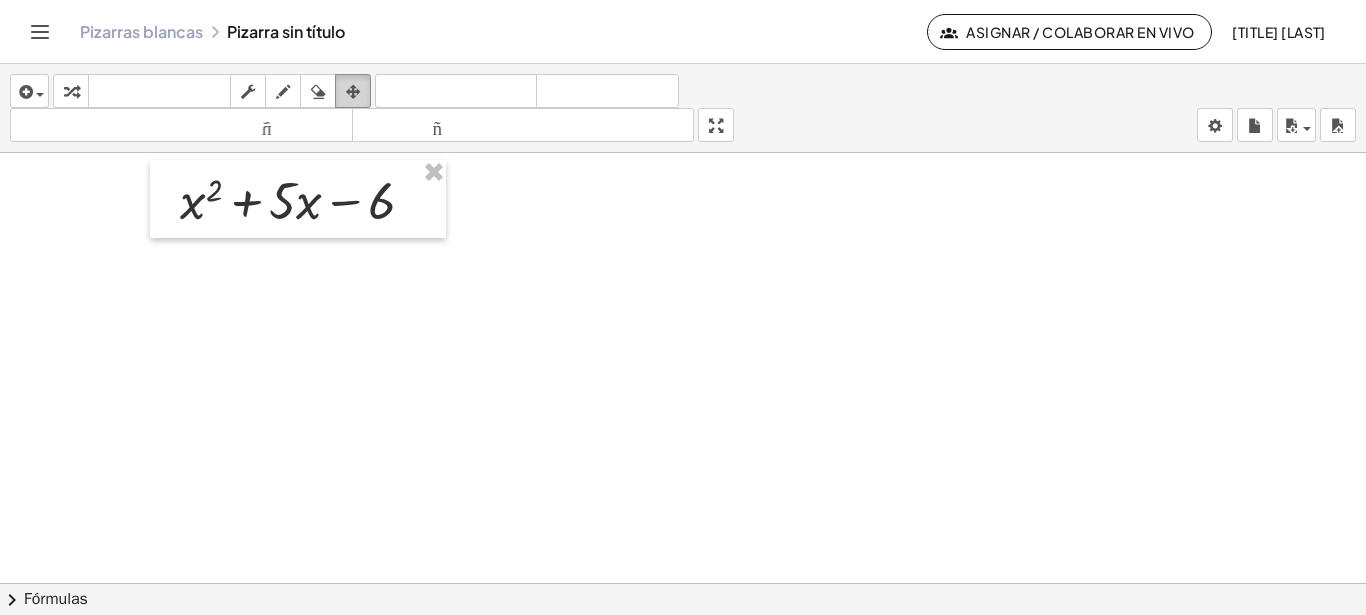 click at bounding box center [353, 92] 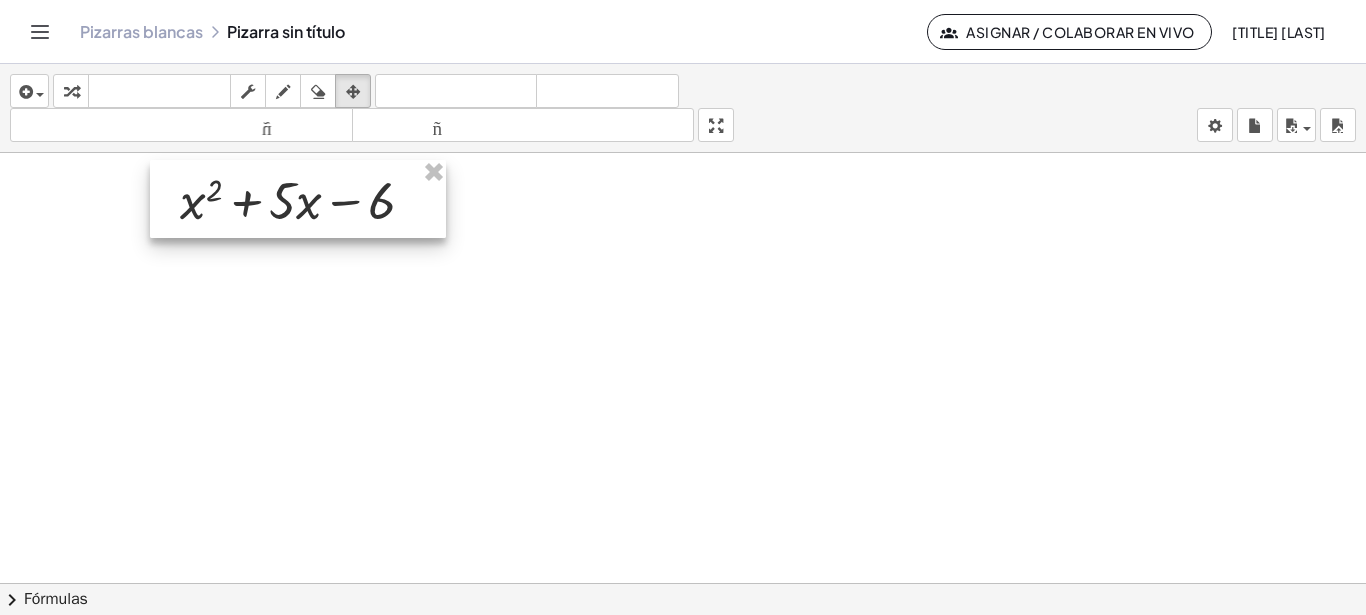 click at bounding box center (298, 199) 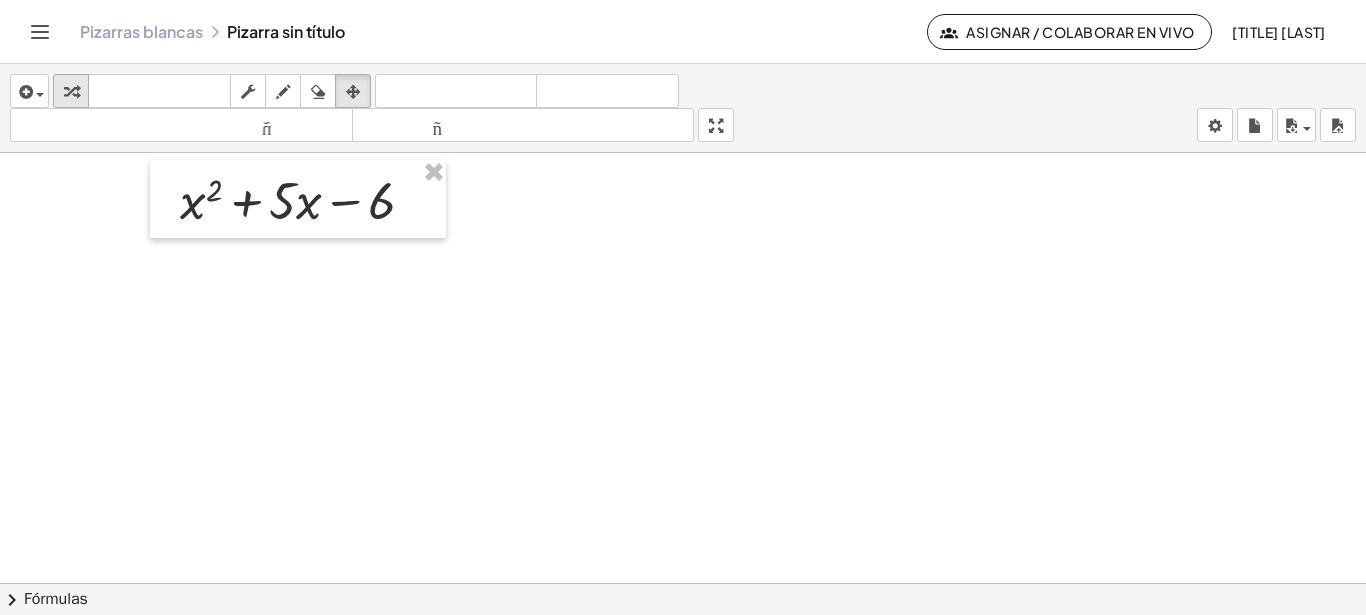 click at bounding box center [71, 92] 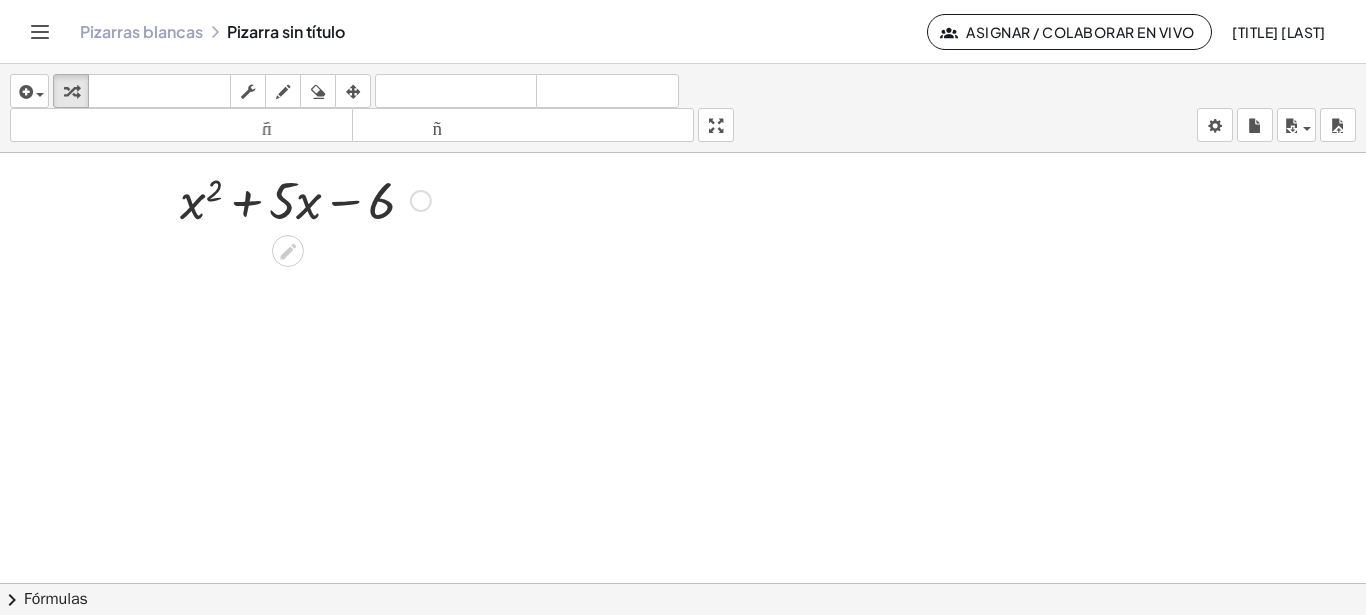 click at bounding box center (305, 199) 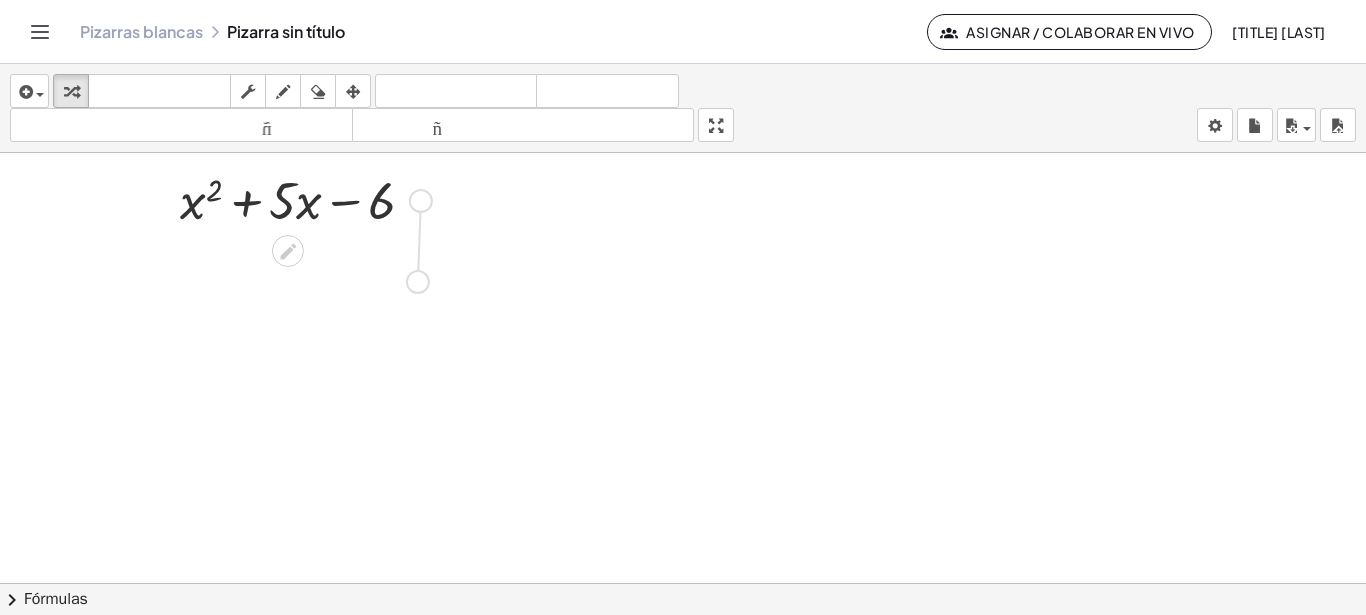 drag, startPoint x: 431, startPoint y: 202, endPoint x: 427, endPoint y: 289, distance: 87.0919 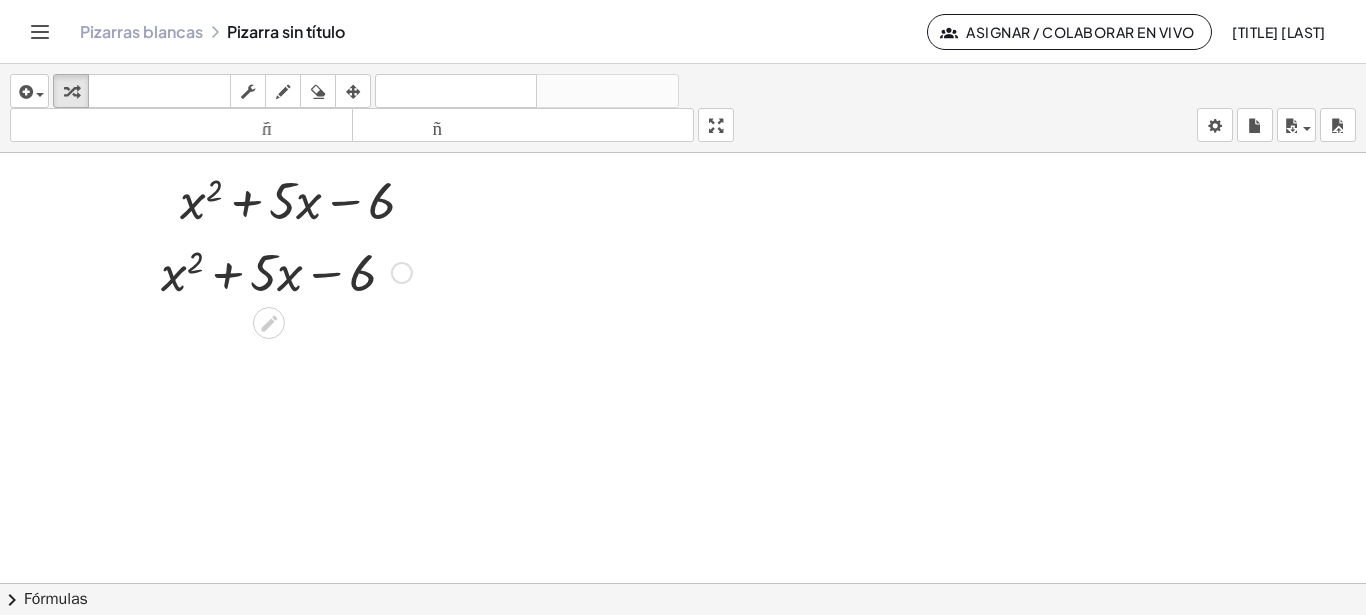 click at bounding box center (286, 271) 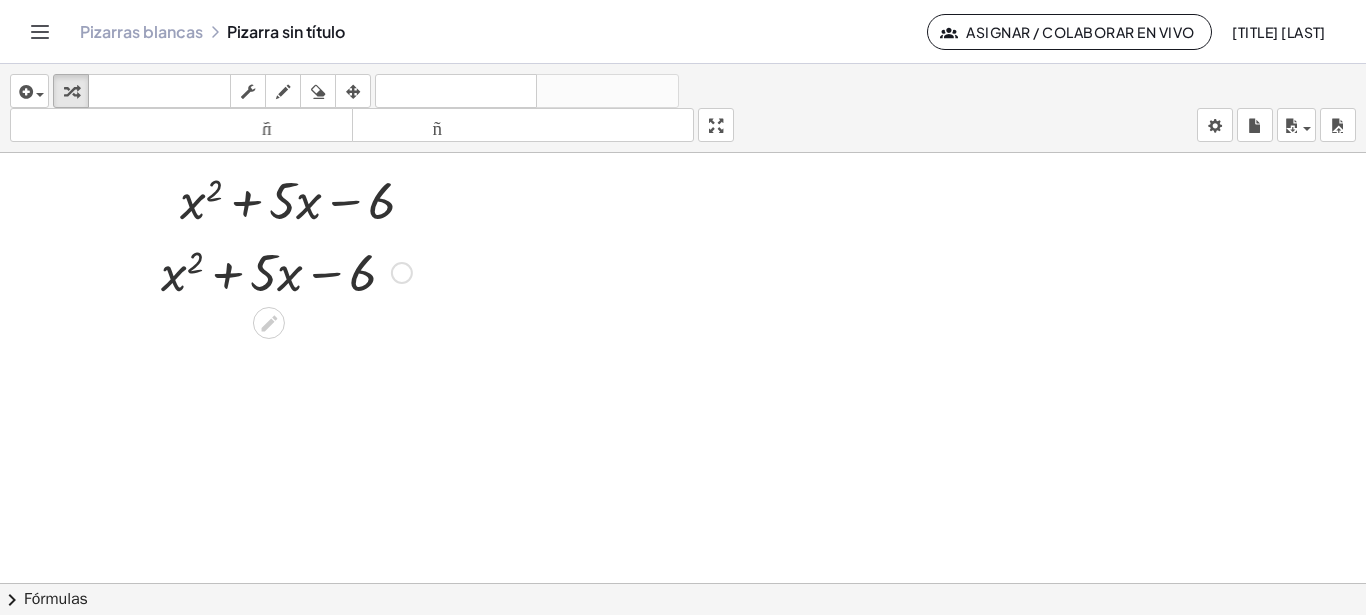 click at bounding box center (286, 271) 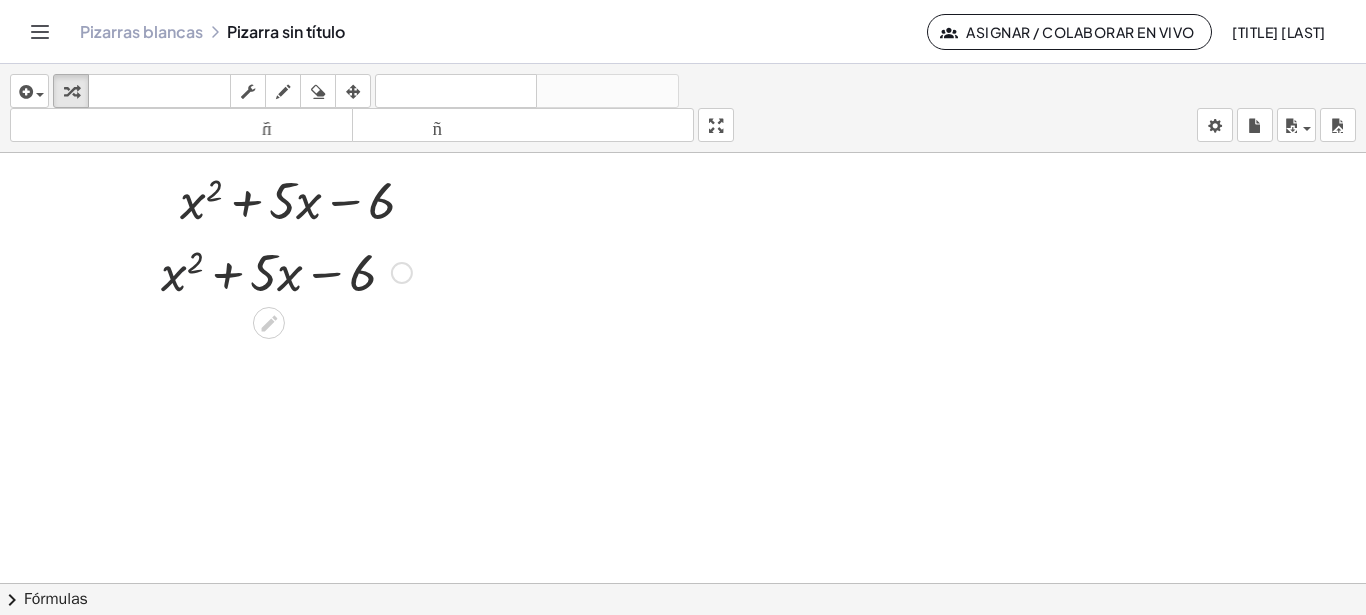 click at bounding box center (286, 271) 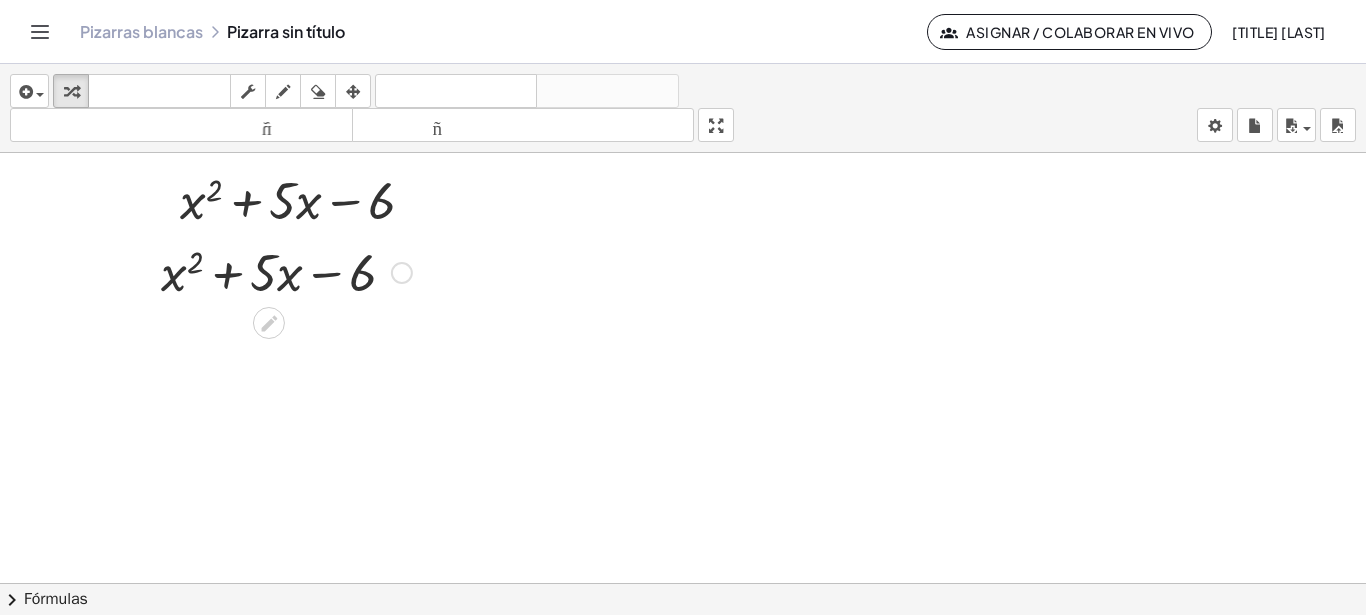 click 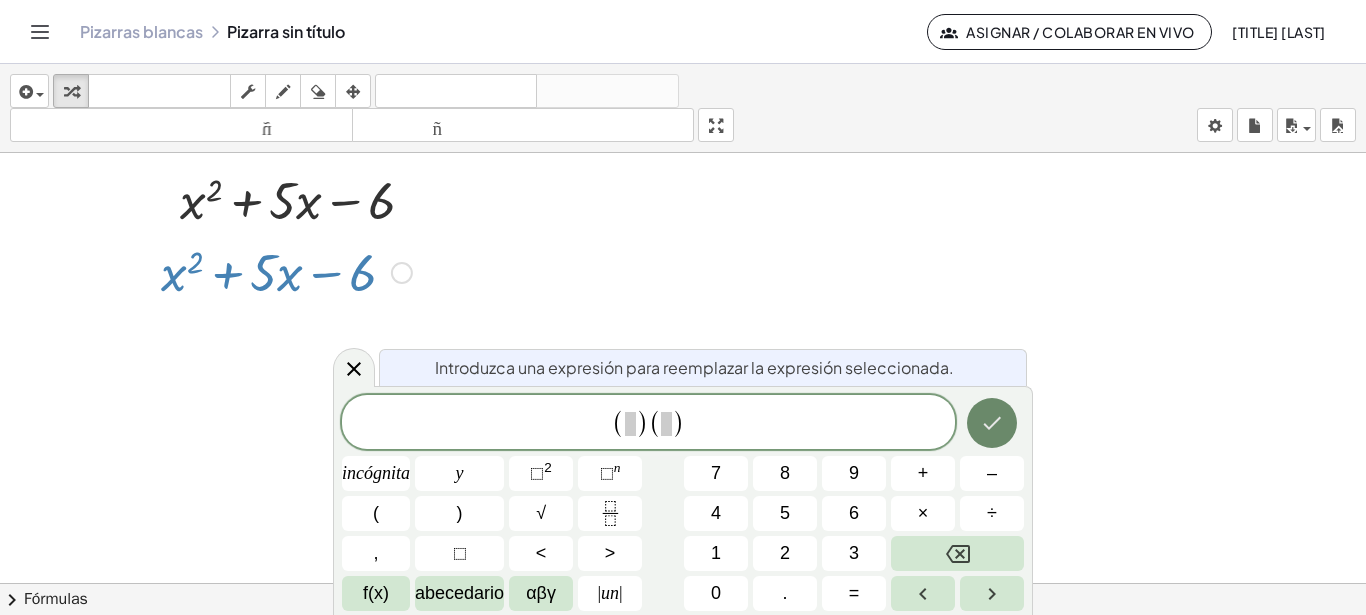 click 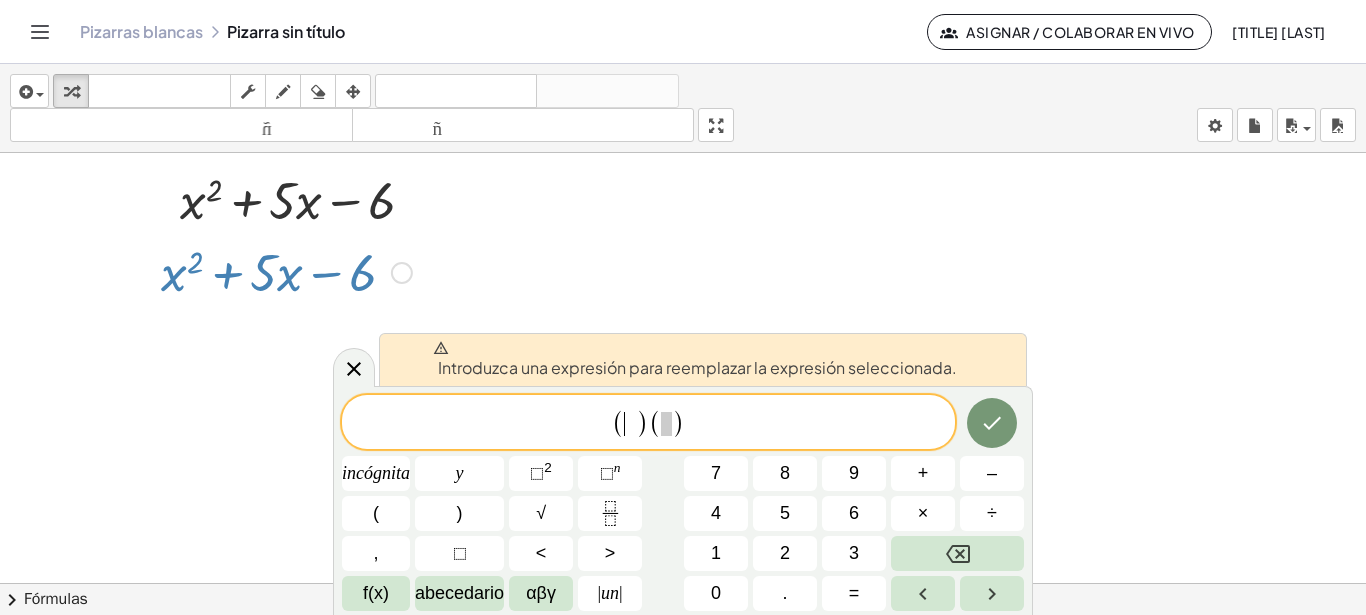 drag, startPoint x: 631, startPoint y: 416, endPoint x: 878, endPoint y: 440, distance: 248.16325 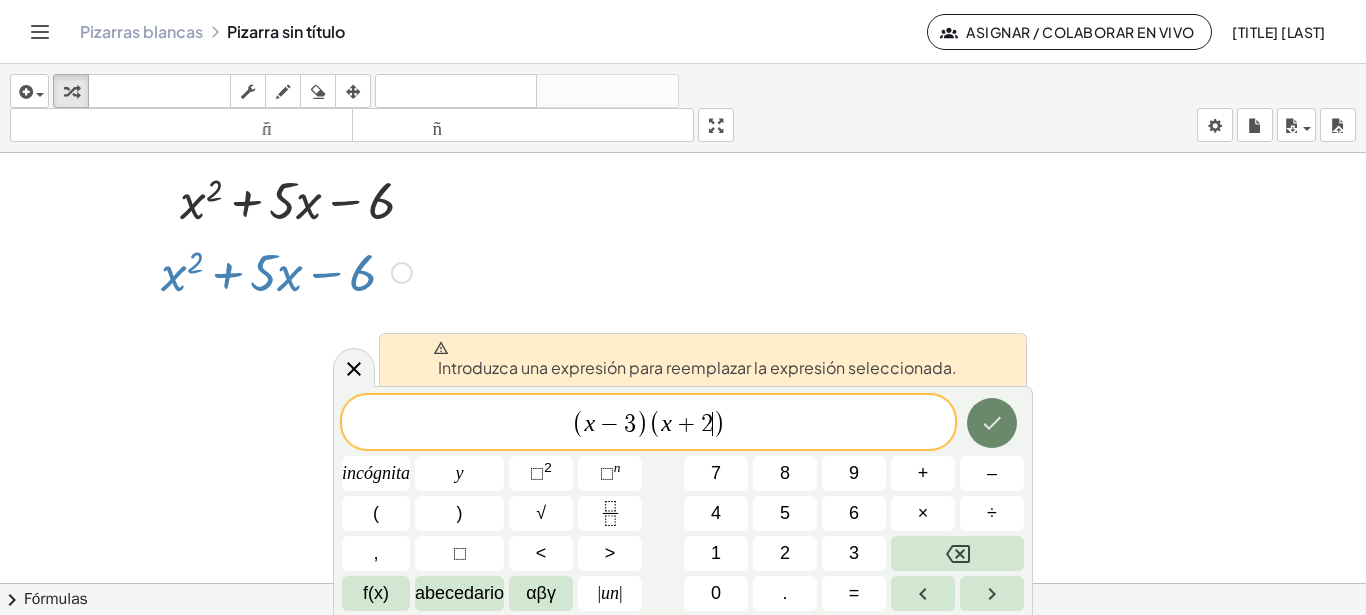 click 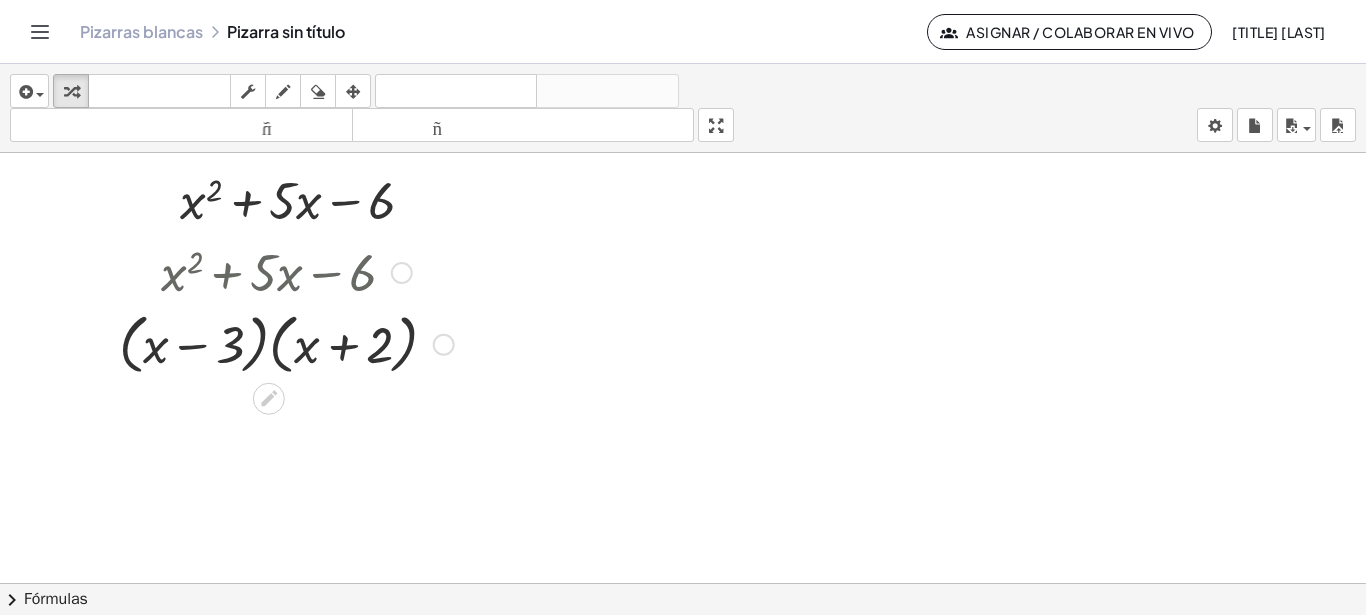 click at bounding box center [402, 273] 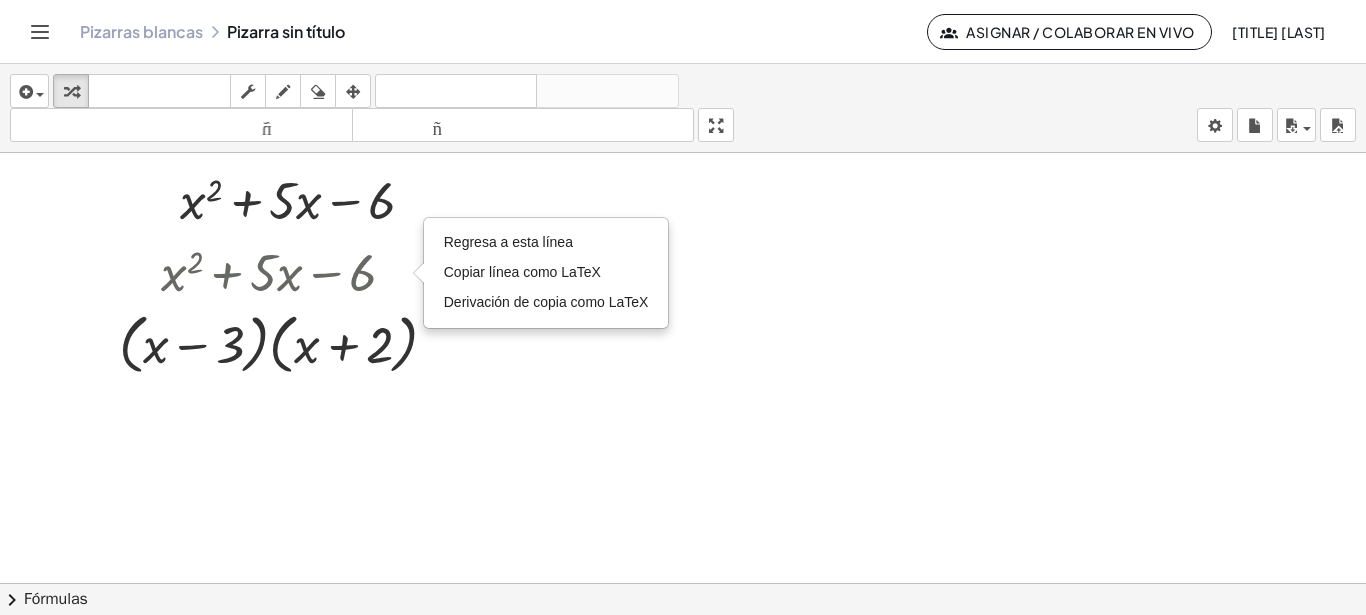 click at bounding box center [683, 597] 